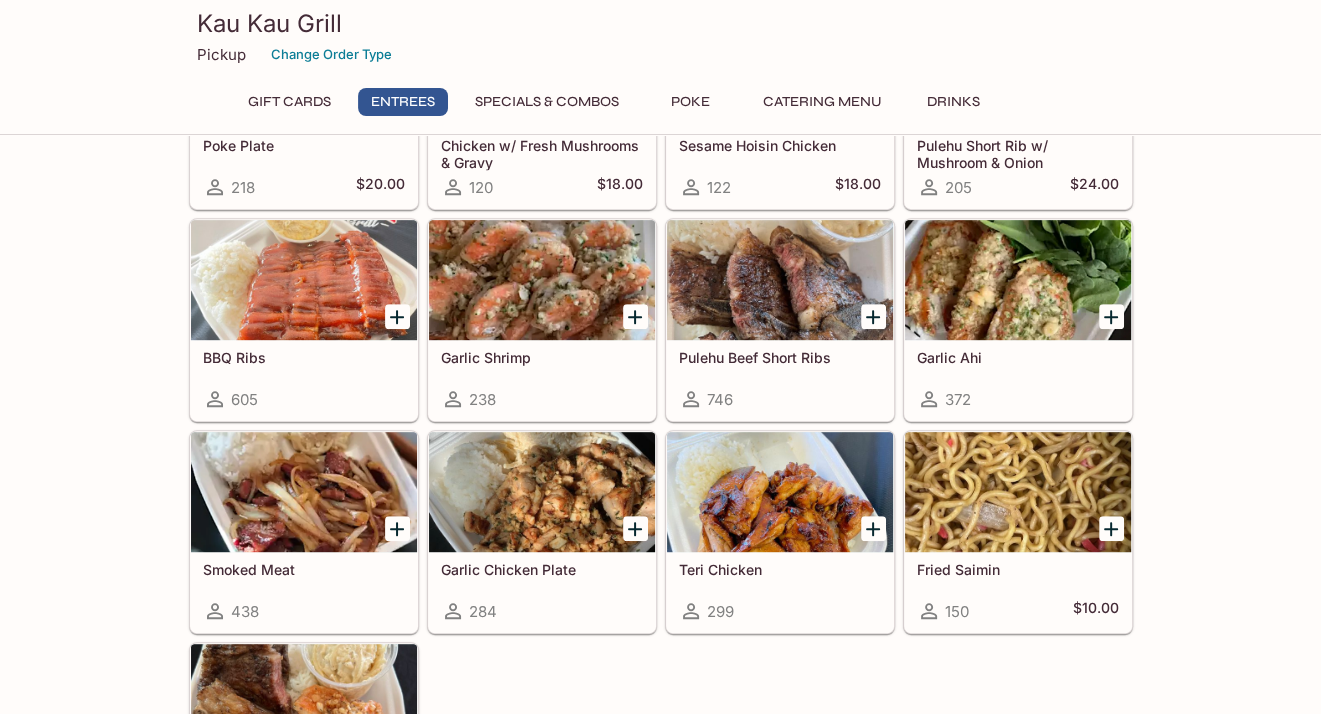 scroll, scrollTop: 900, scrollLeft: 0, axis: vertical 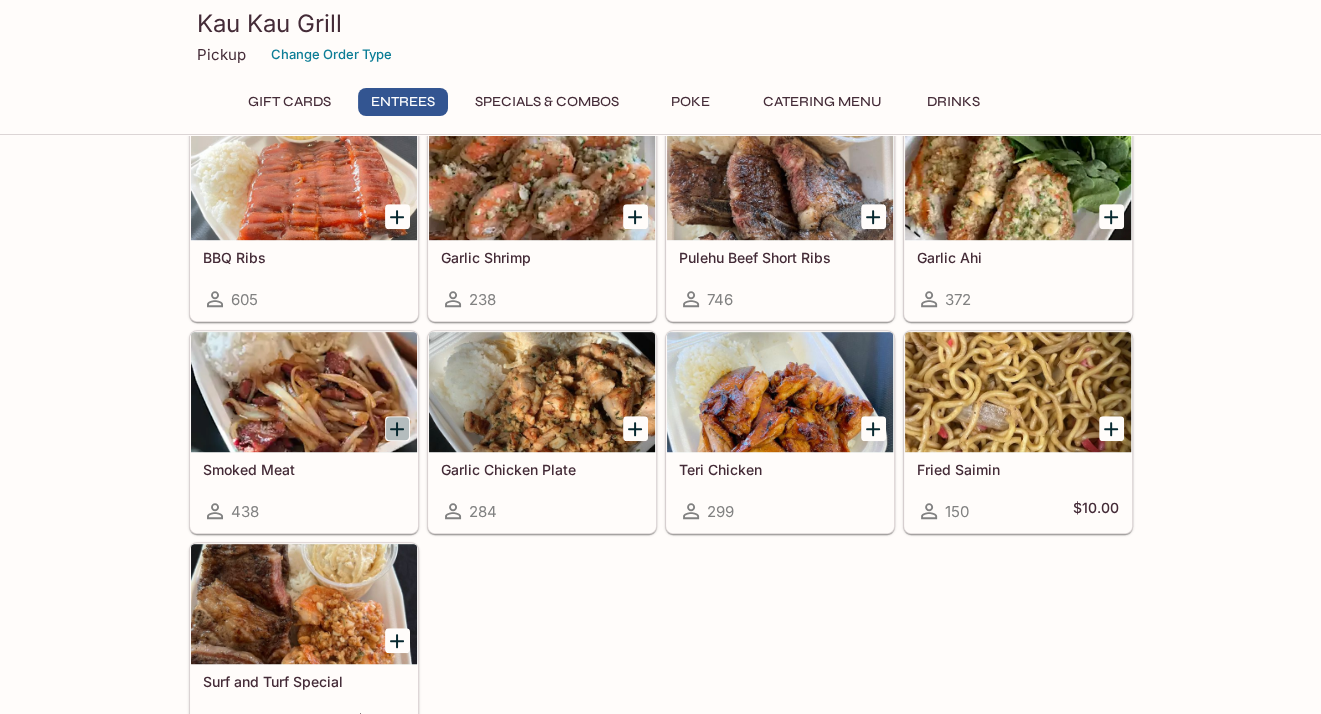 click 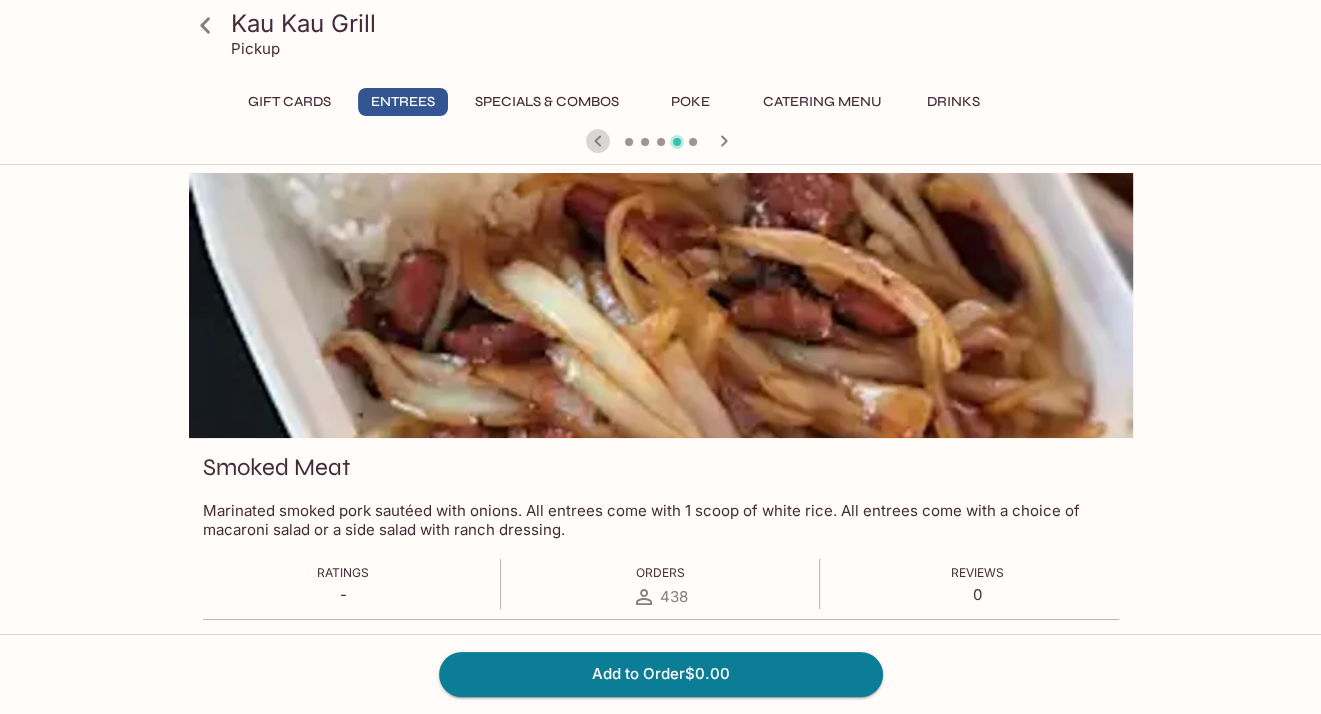 click 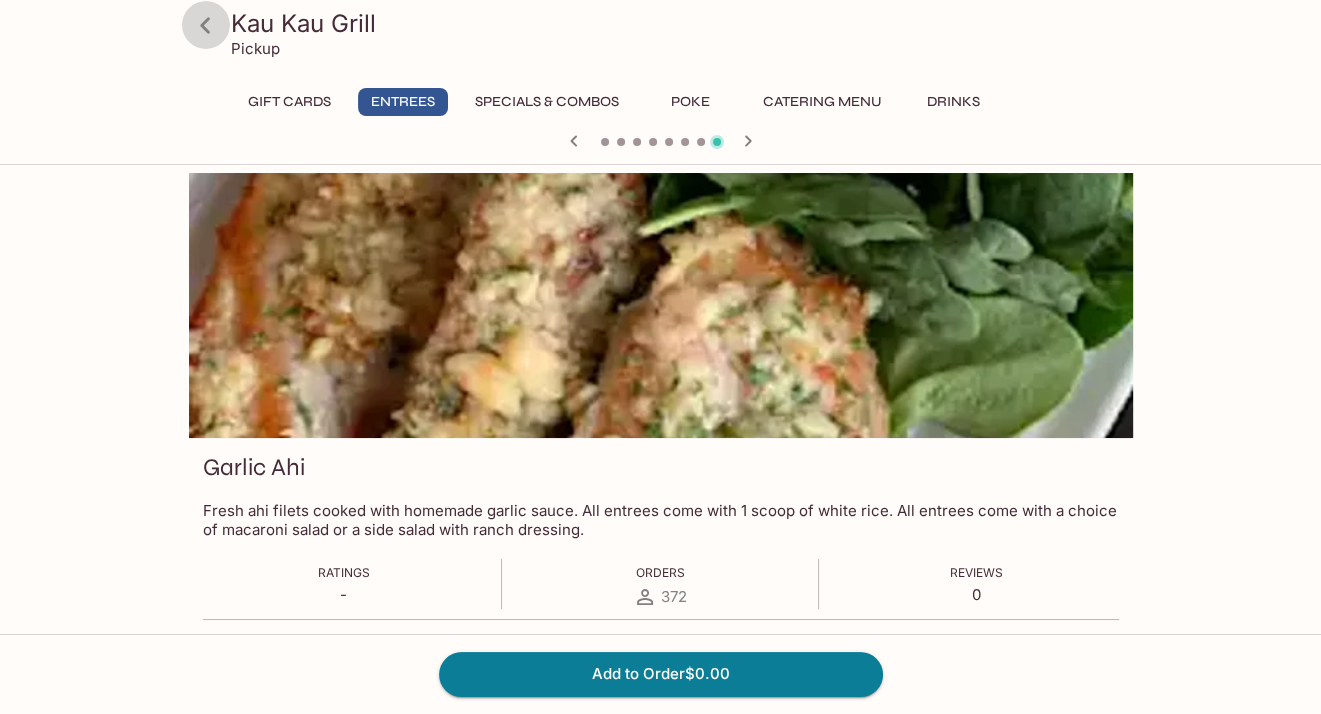 click 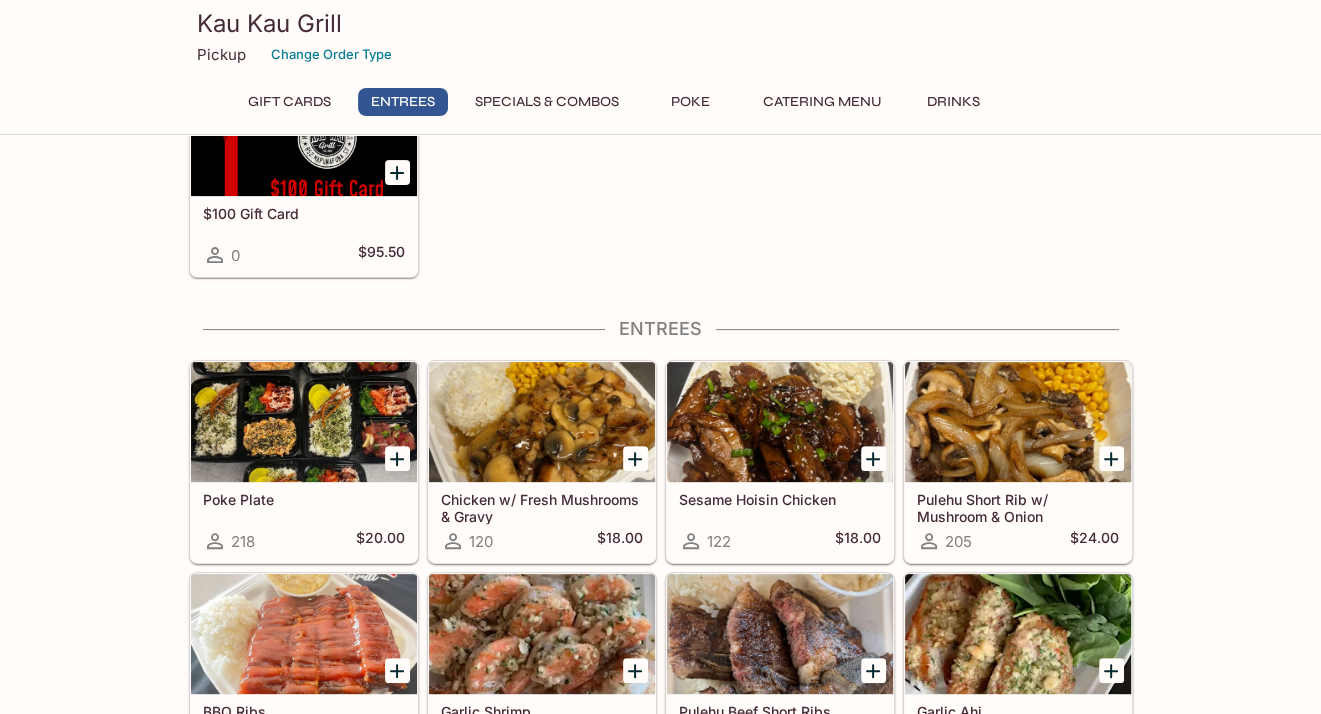 scroll, scrollTop: 435, scrollLeft: 0, axis: vertical 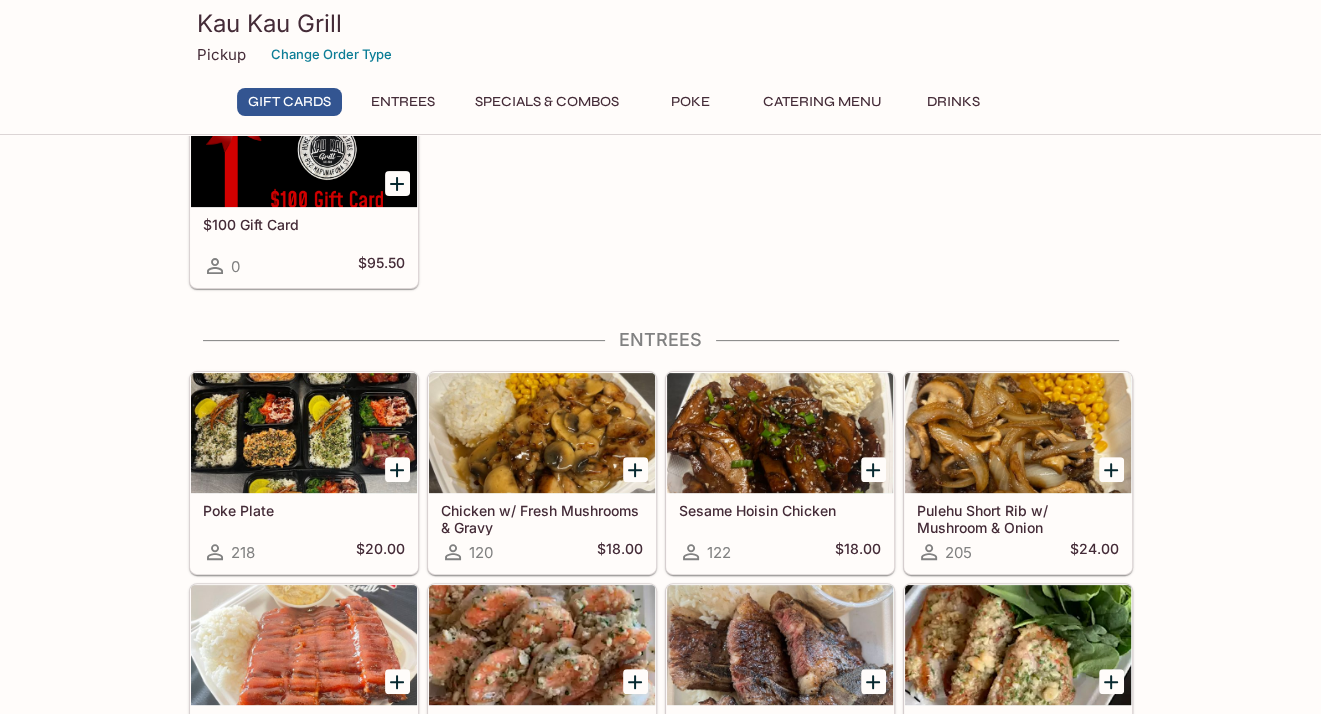 click at bounding box center (304, 433) 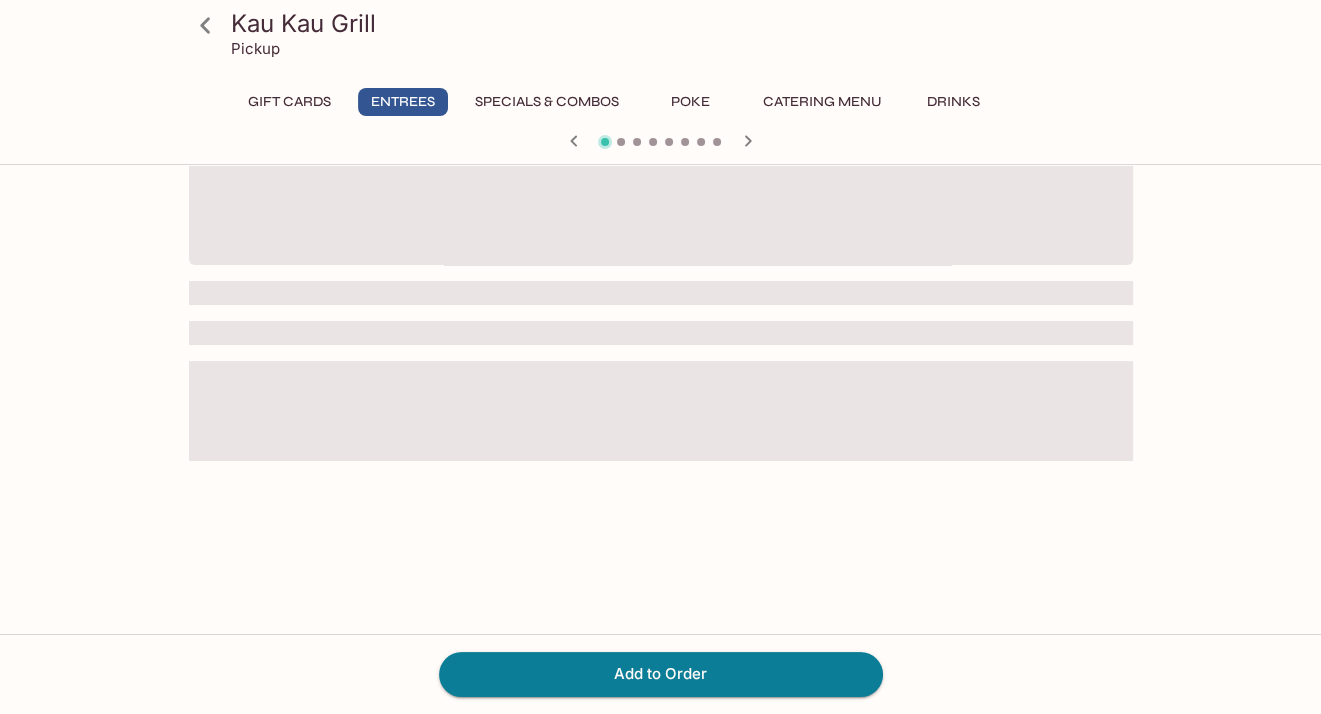 scroll, scrollTop: 0, scrollLeft: 0, axis: both 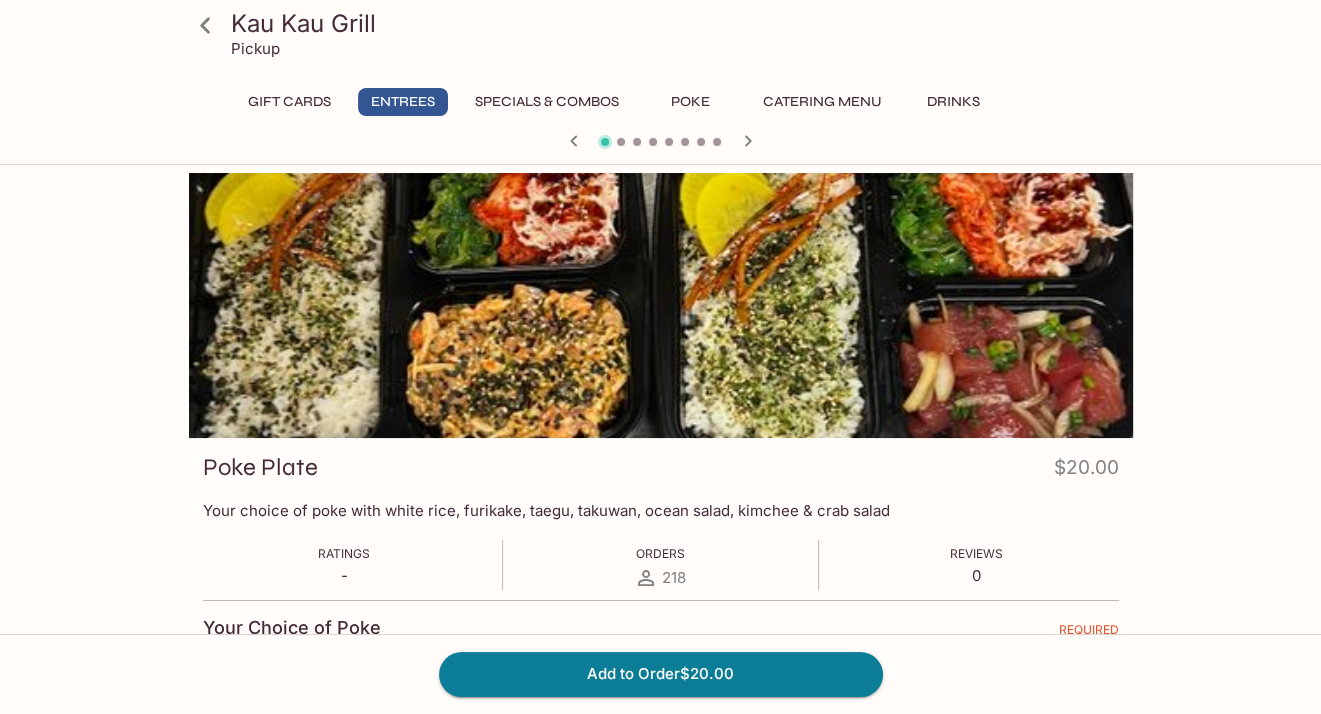 click on "$100 Gift Card $95.50 *Please show your receipt upon pick up. **Gift cards are non-taxable and the total value of the card will be the purchase price + taxes paid = $100. Ratings - Orders 0 Reviews 0 Poke Plate $20.00 Your choice of poke with white rice, furikake, taegu, takuwan, ocean salad, kimchee & crab salad Ratings - Orders 218 Reviews 0 Your Choice of Poke REQUIRED choose 1 Shoyu Poke Spicy Poke Shoyu Ginger Poke Spicy Hurricane Poke Shoyu Limu w/ Inamona Chicken w/ Fresh Mushrooms & Gravy $18.00 Comes with white rice and corn Ratings - Orders 120 Reviews 0 Add to Order $20.00" at bounding box center [661, 593] 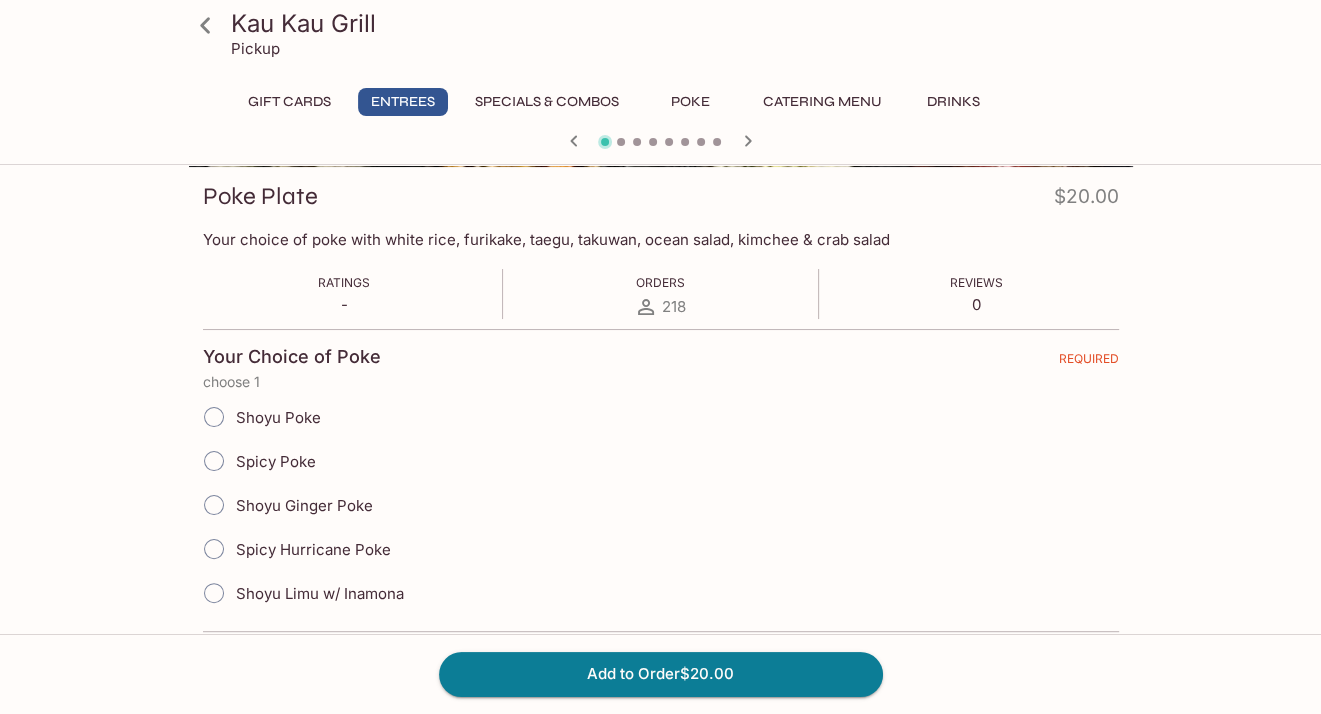 scroll, scrollTop: 296, scrollLeft: 0, axis: vertical 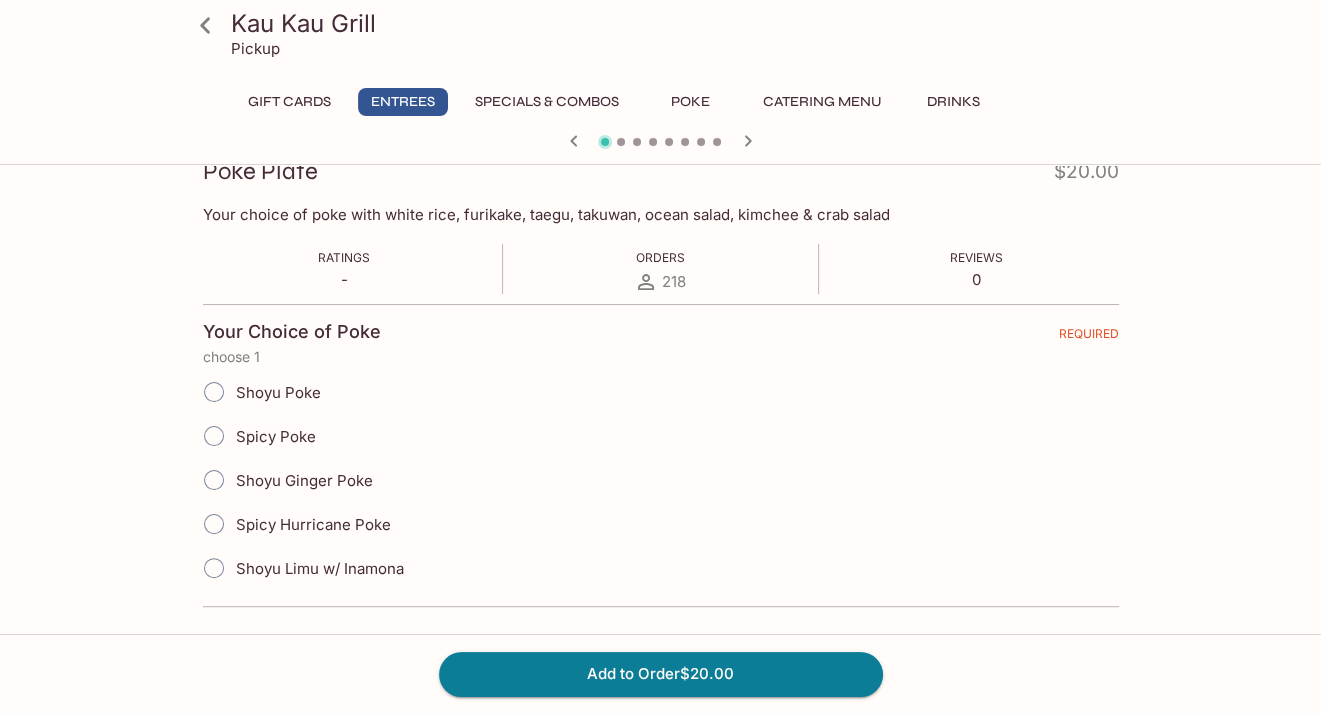 click on "Shoyu Poke" at bounding box center [661, 392] 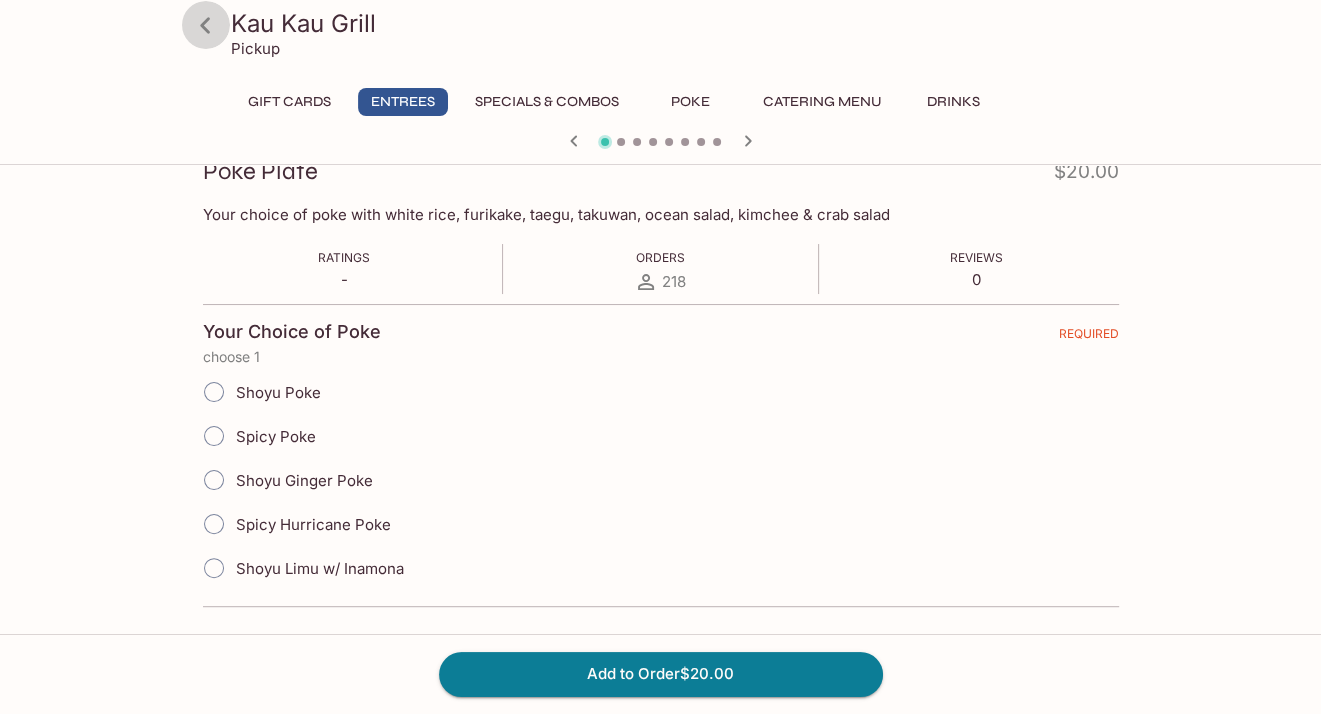 click 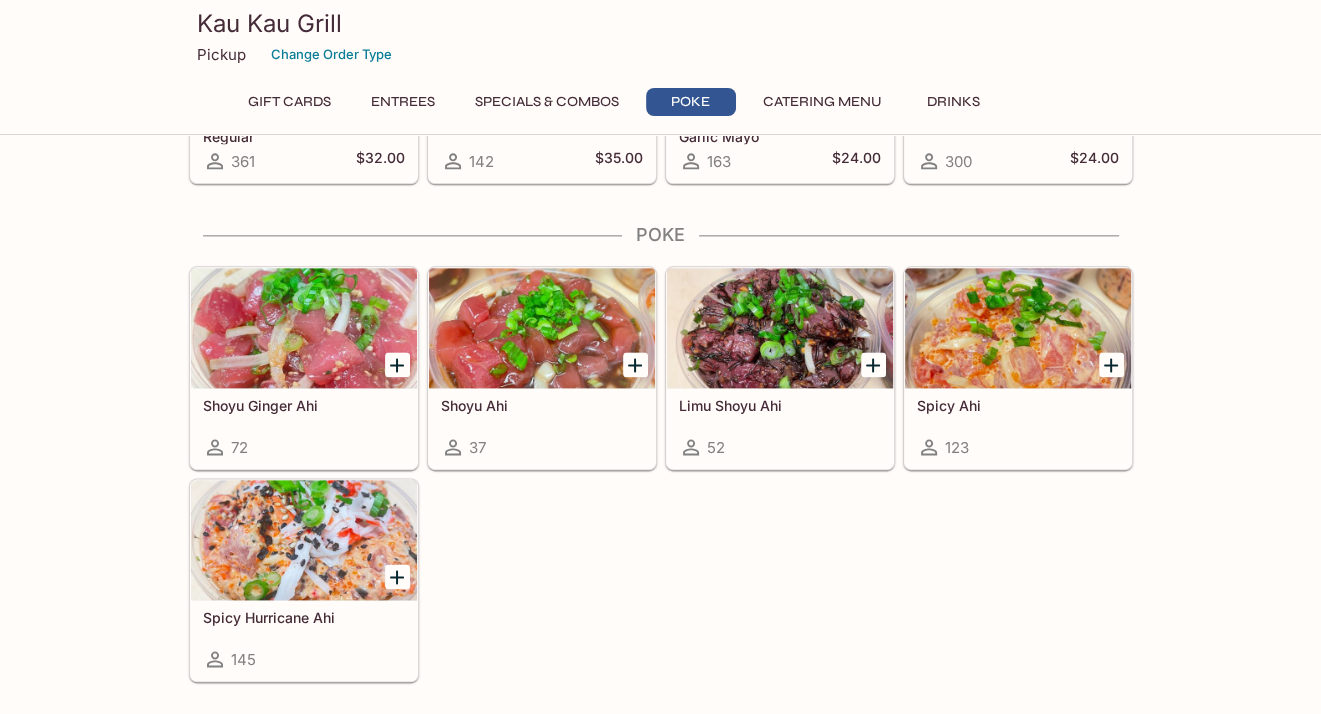 scroll, scrollTop: 2300, scrollLeft: 0, axis: vertical 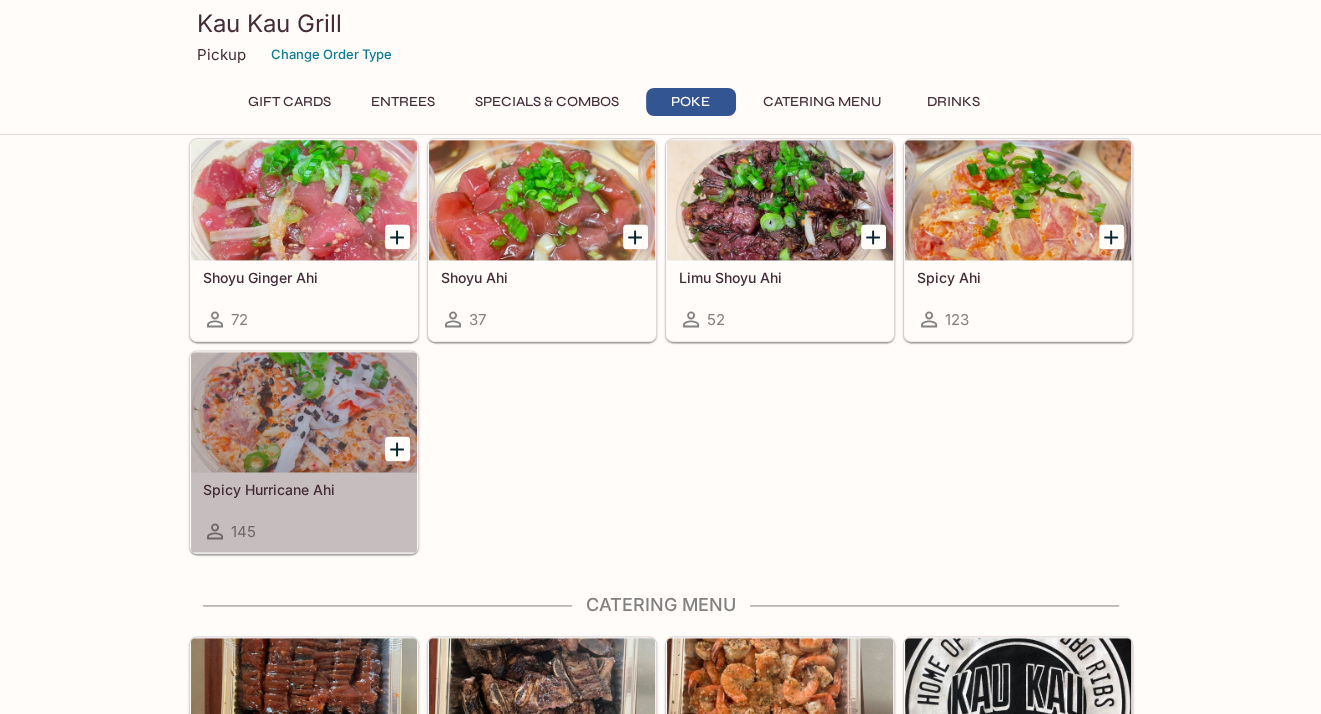 click at bounding box center [304, 412] 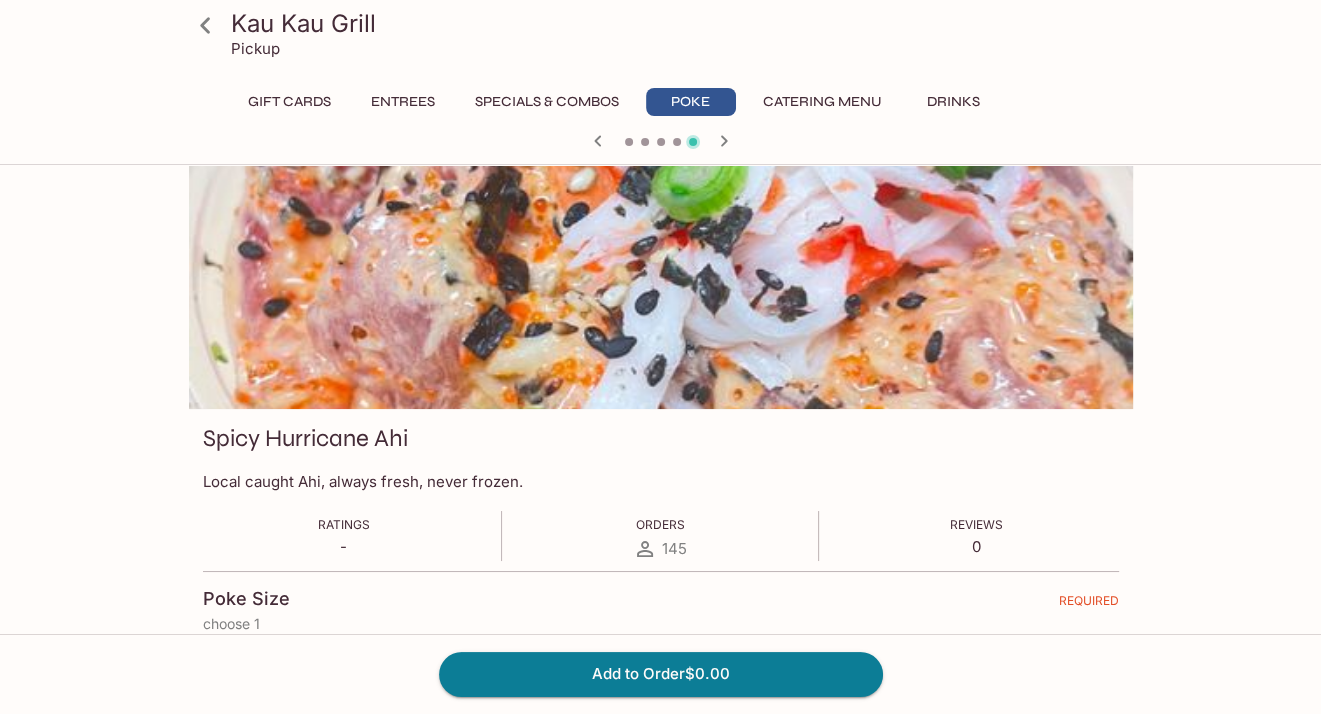 scroll, scrollTop: 0, scrollLeft: 0, axis: both 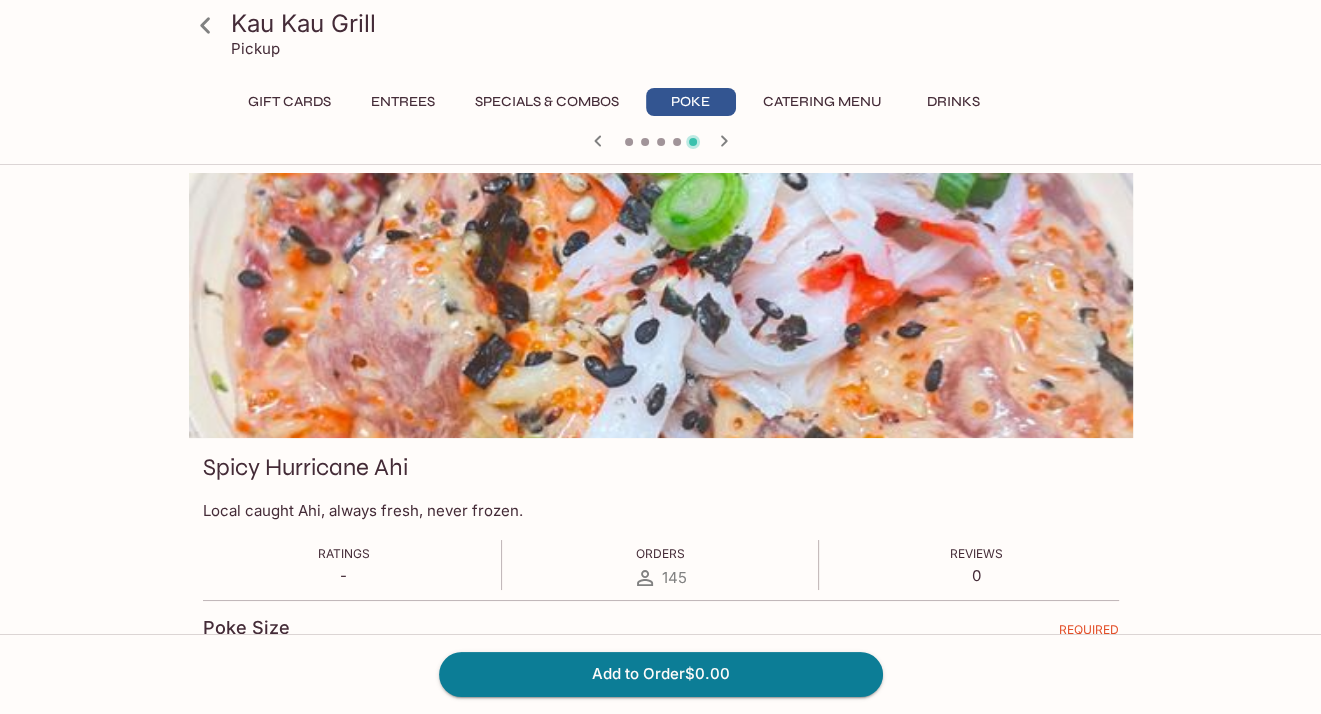 click 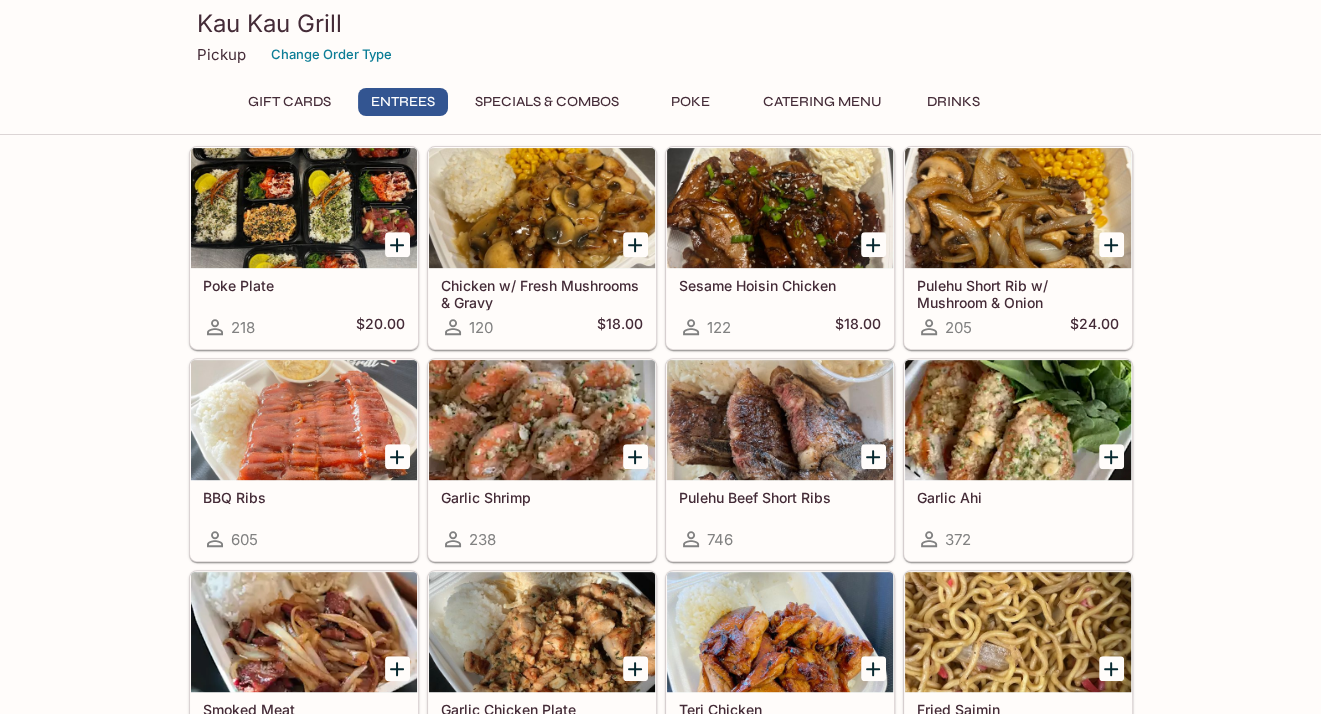 scroll, scrollTop: 700, scrollLeft: 0, axis: vertical 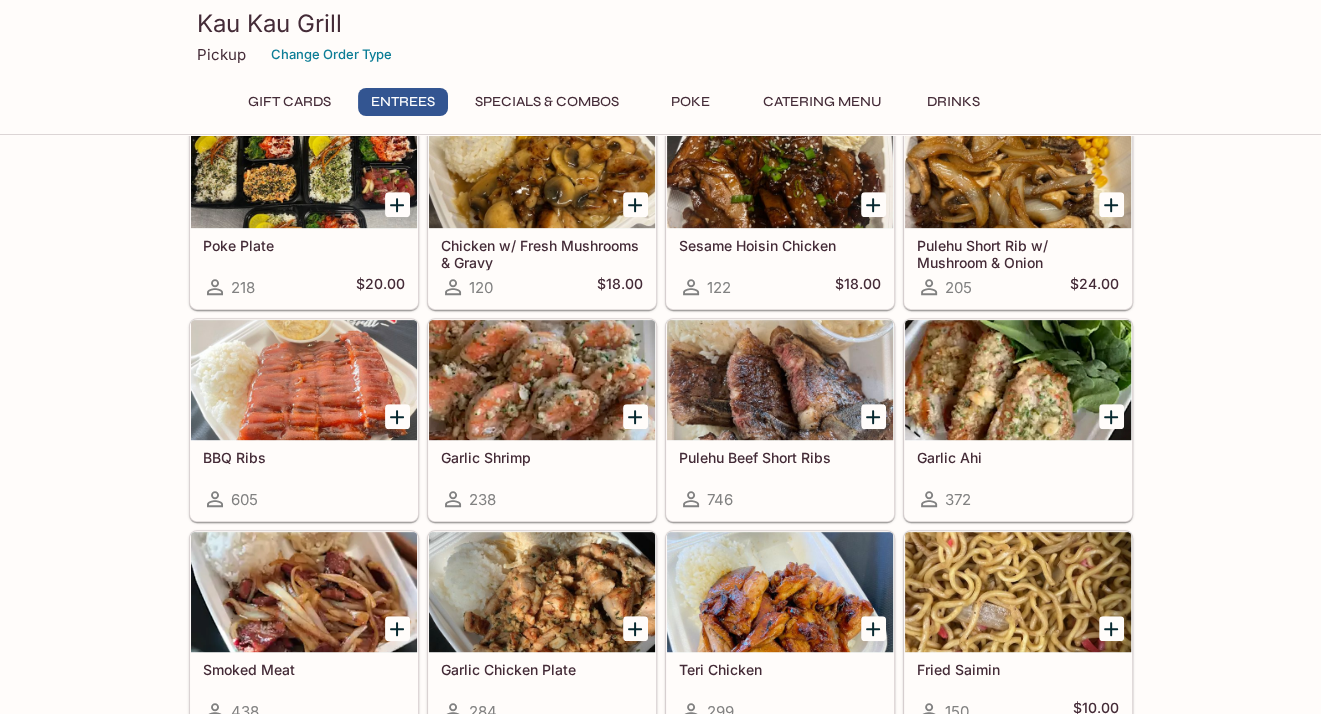 click at bounding box center (304, 380) 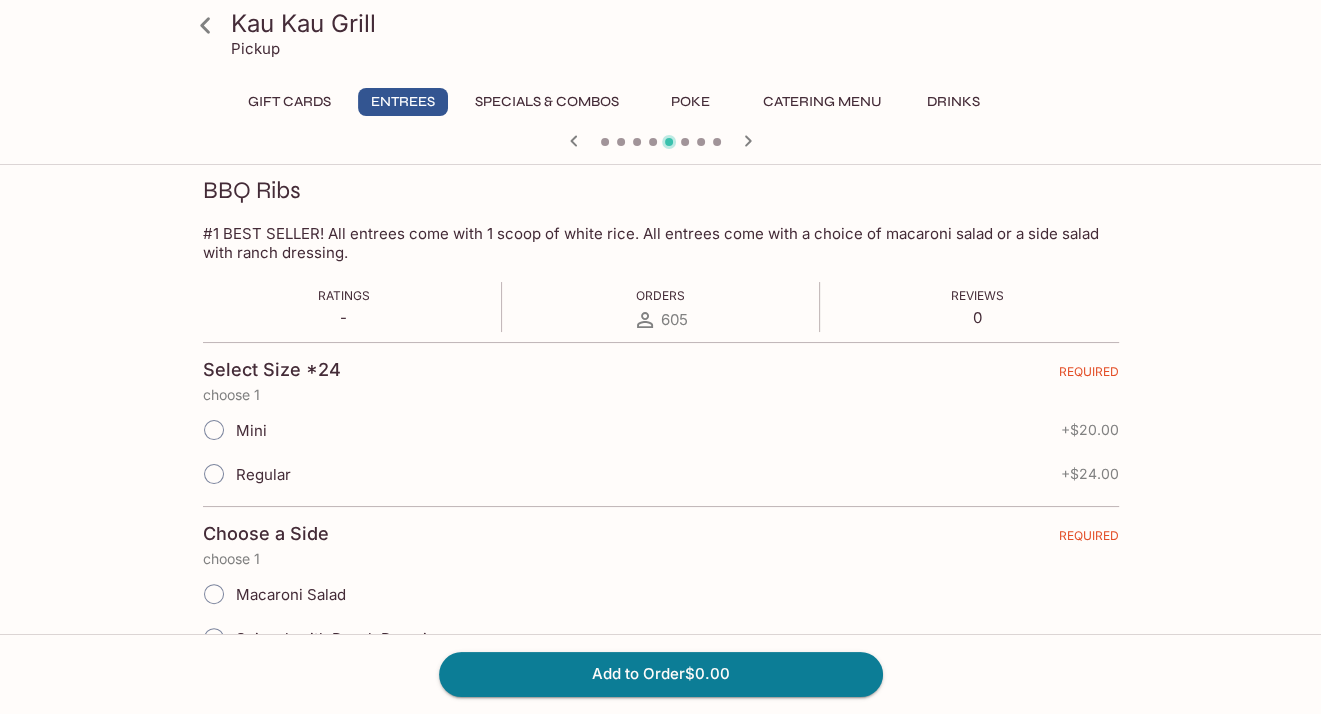 scroll, scrollTop: 348, scrollLeft: 0, axis: vertical 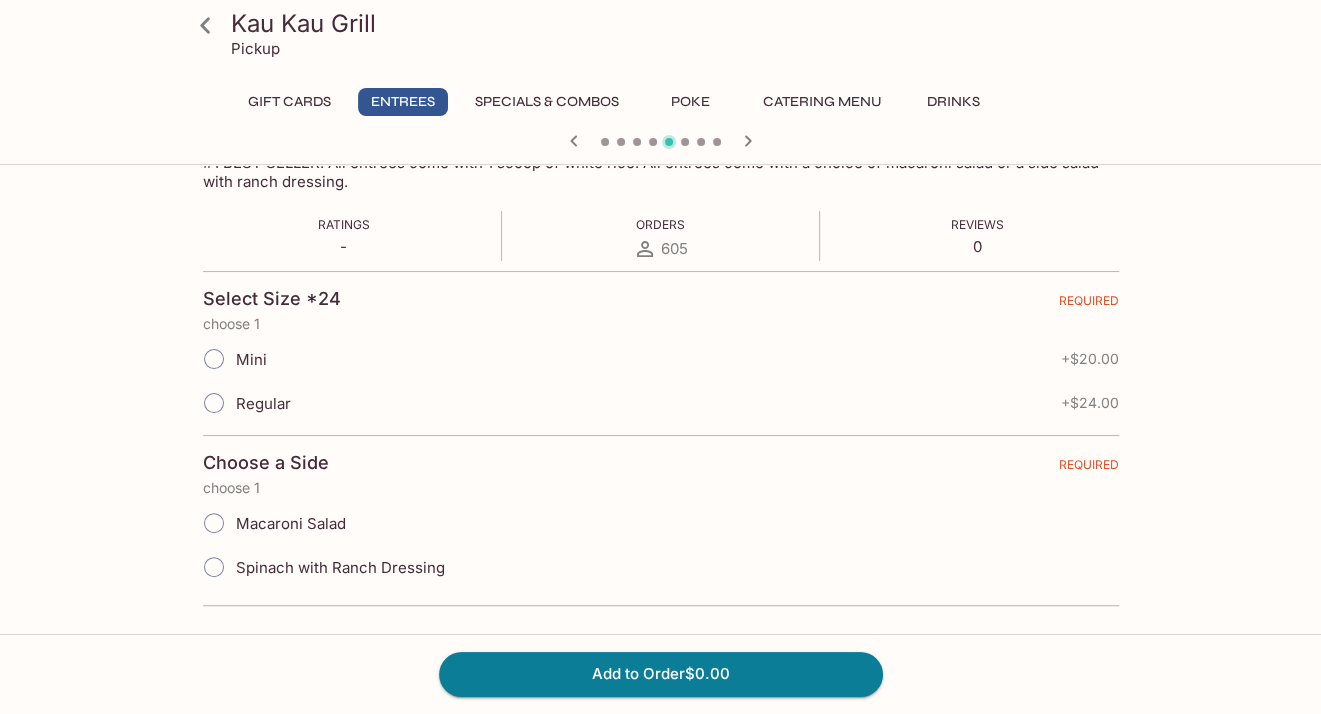 click on "Select Size *24 REQUIRED choose 1 Mini + $20.00 Regular + $24.00 Choose a Side REQUIRED choose 1 Macaroni Salad Spinach with Ranch Dressing" at bounding box center (661, 438) 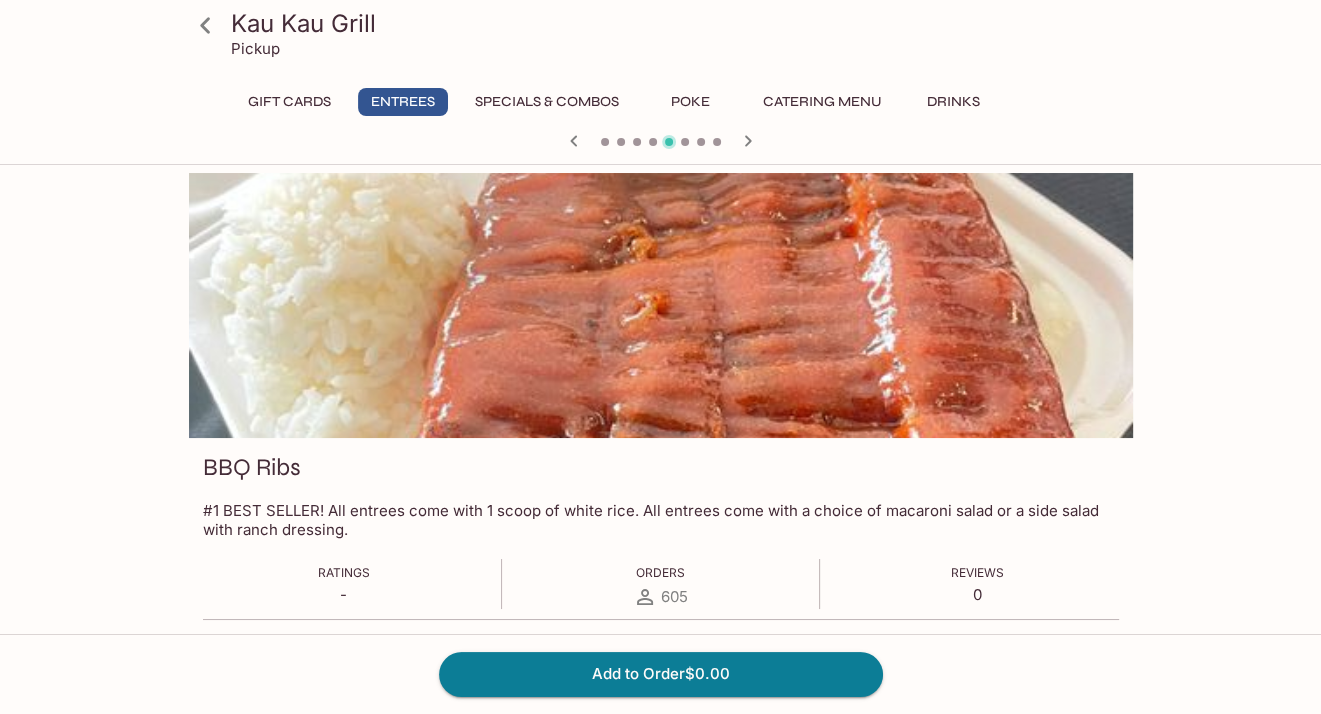 scroll, scrollTop: 0, scrollLeft: 0, axis: both 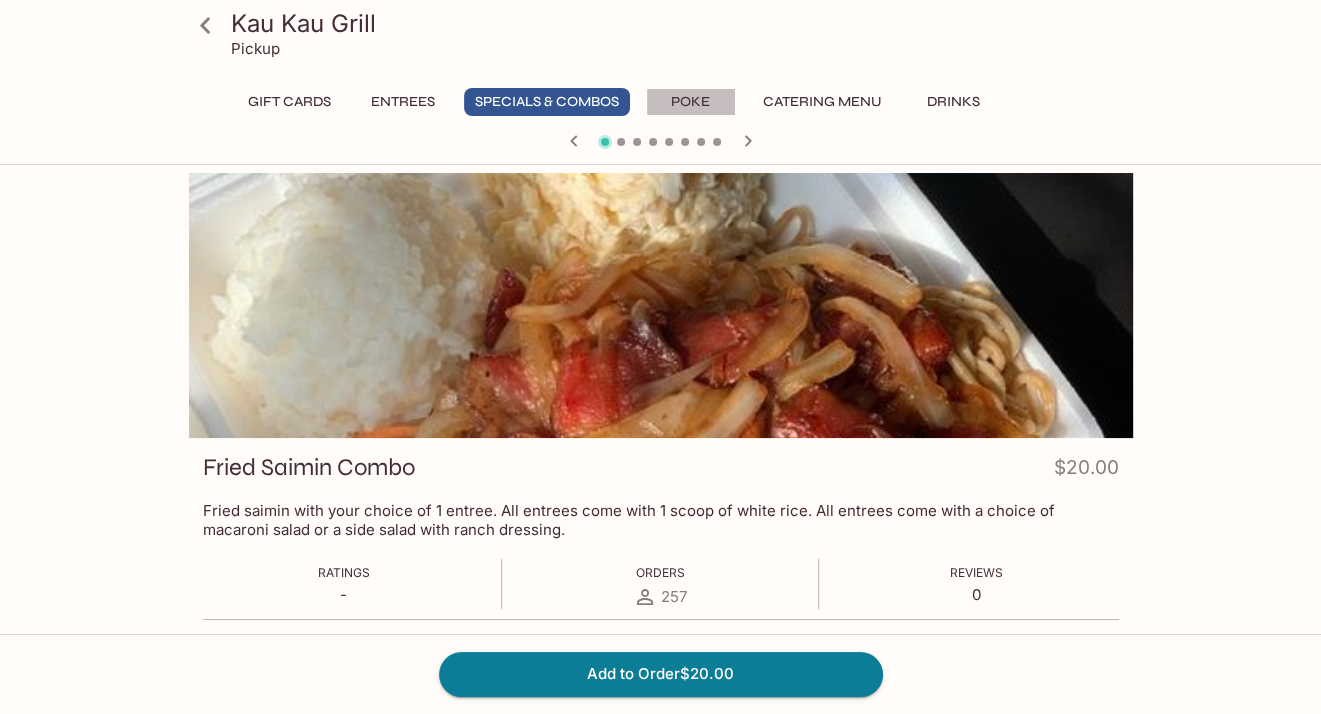 click on "Poke" at bounding box center [691, 102] 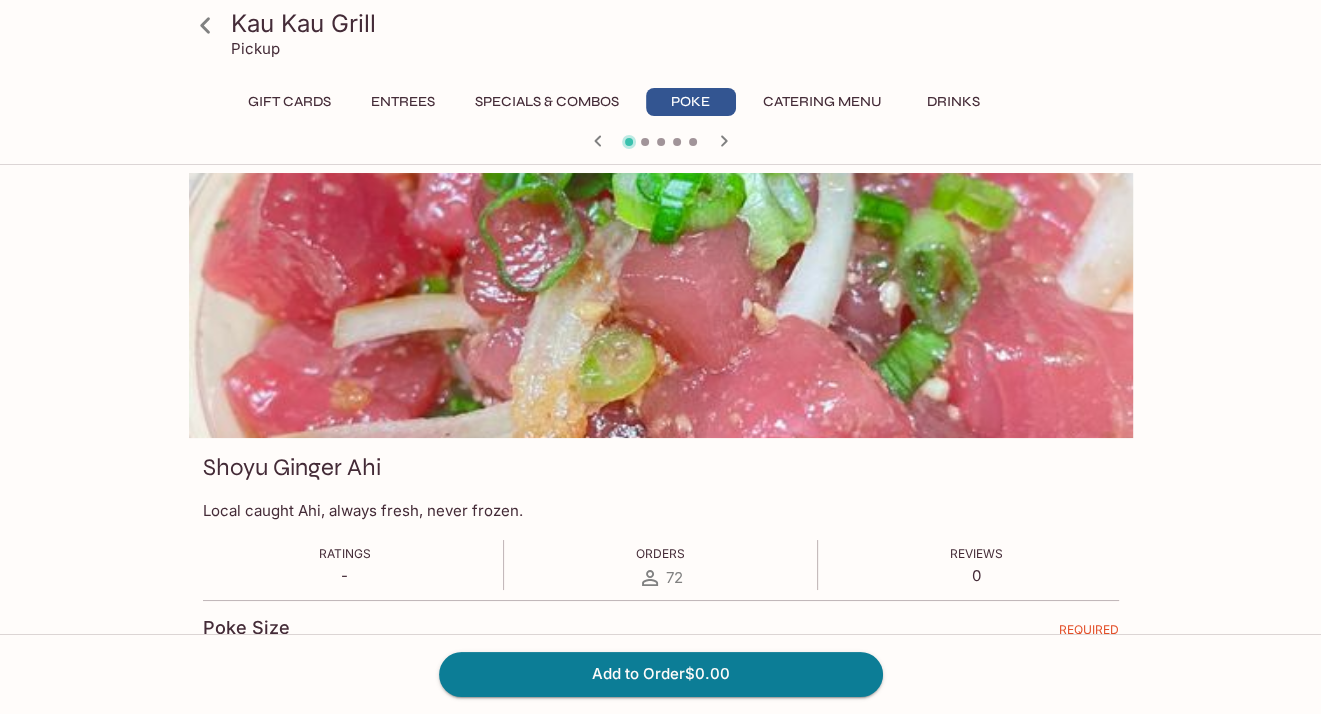click on "Specials & Combos" at bounding box center (547, 102) 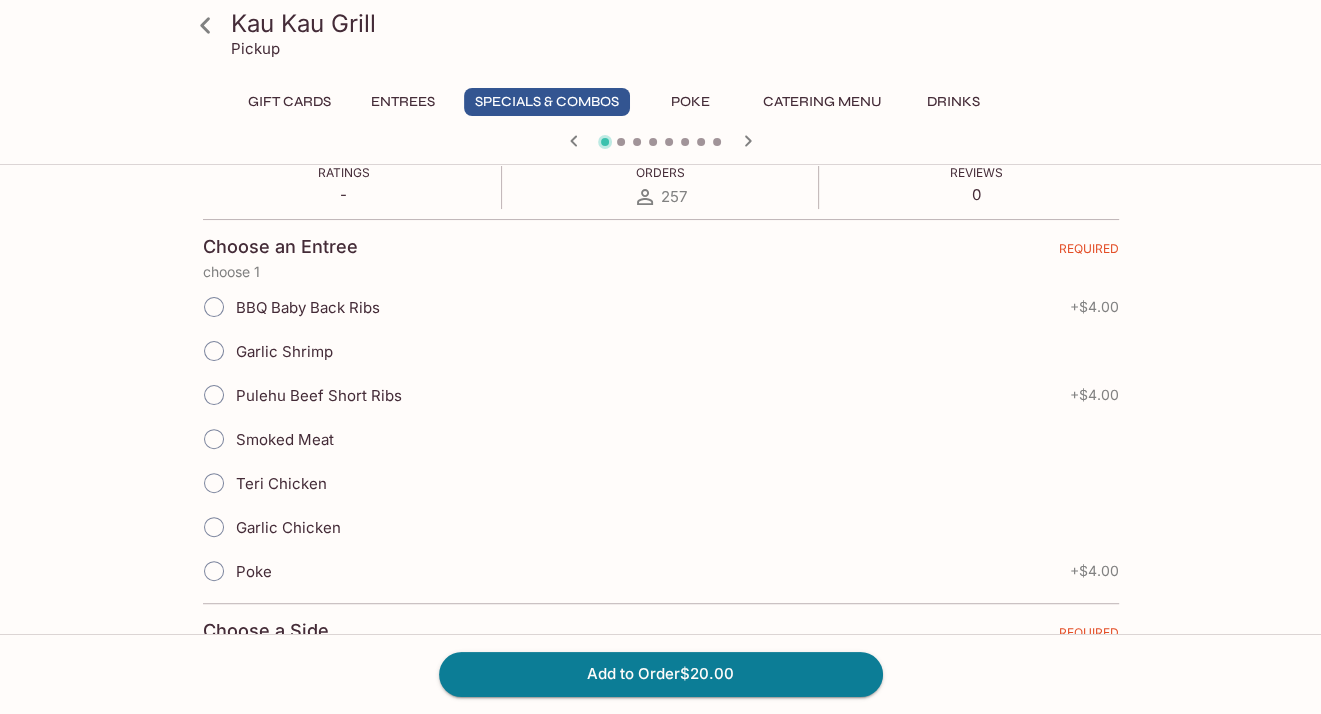 scroll, scrollTop: 565, scrollLeft: 0, axis: vertical 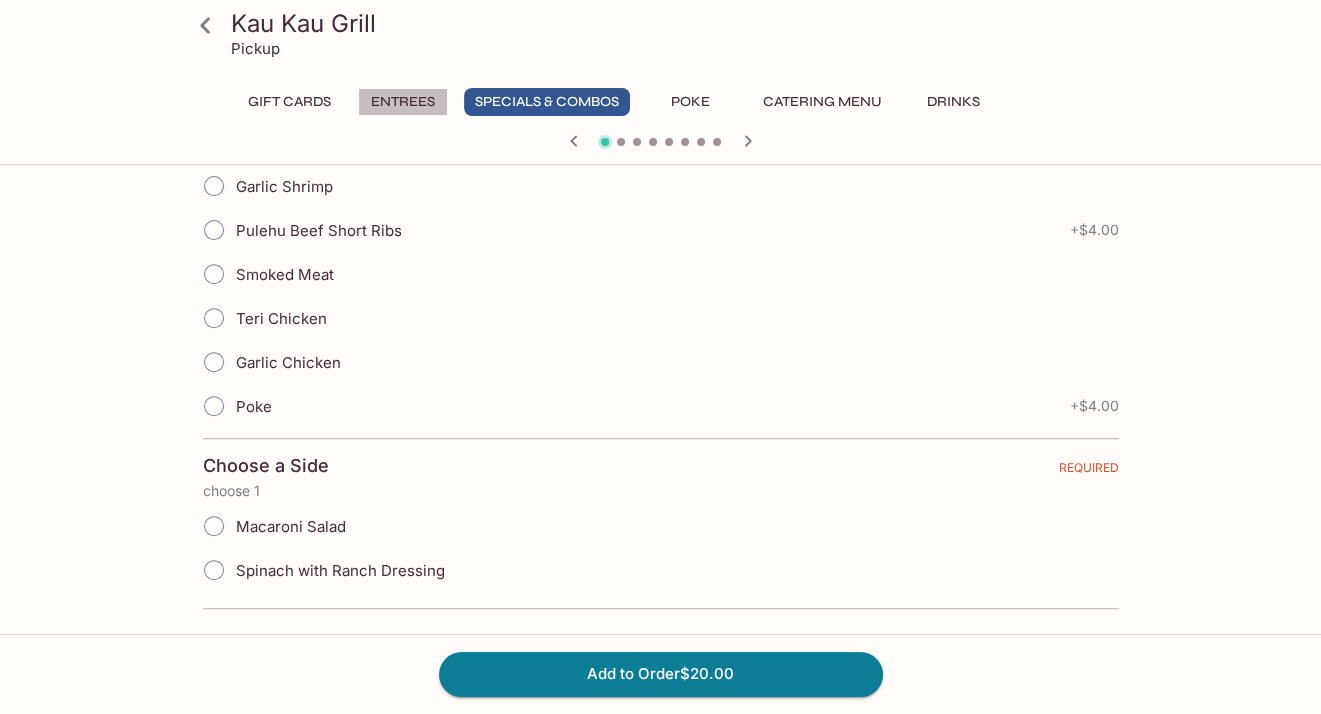 drag, startPoint x: 404, startPoint y: 104, endPoint x: 480, endPoint y: 118, distance: 77.27872 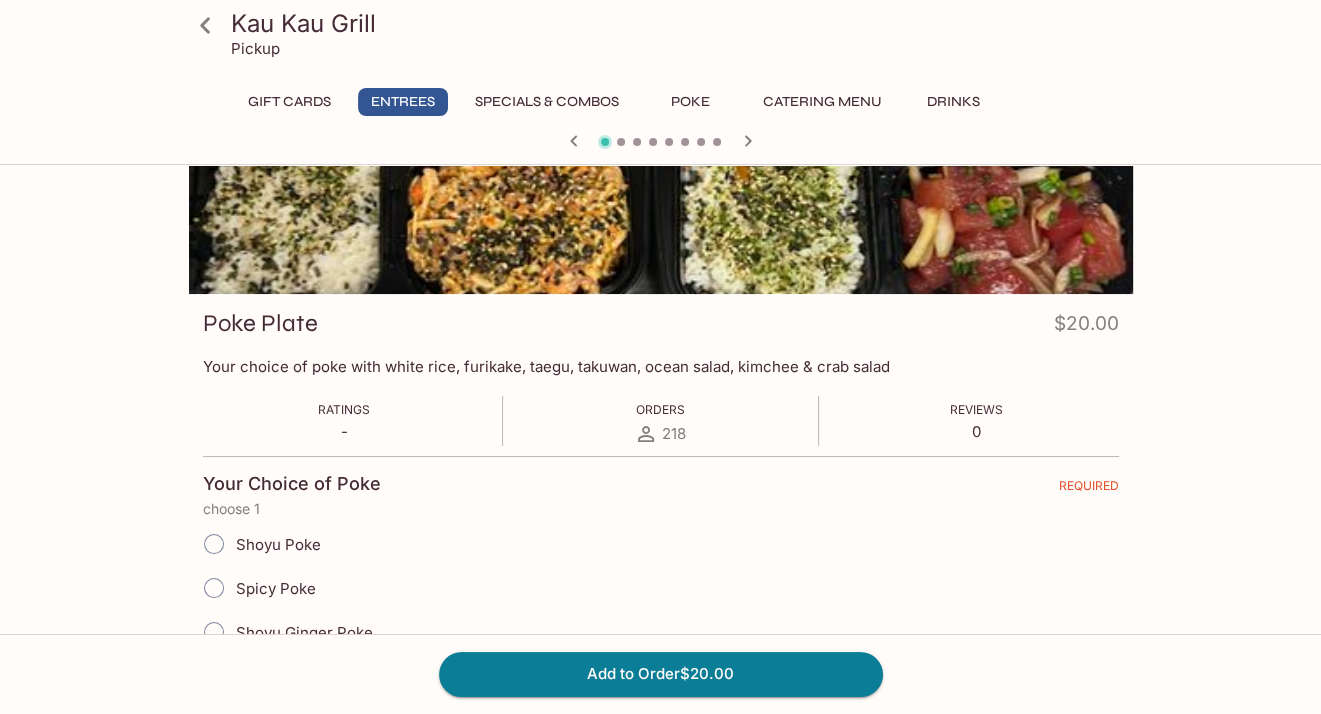 scroll, scrollTop: 0, scrollLeft: 0, axis: both 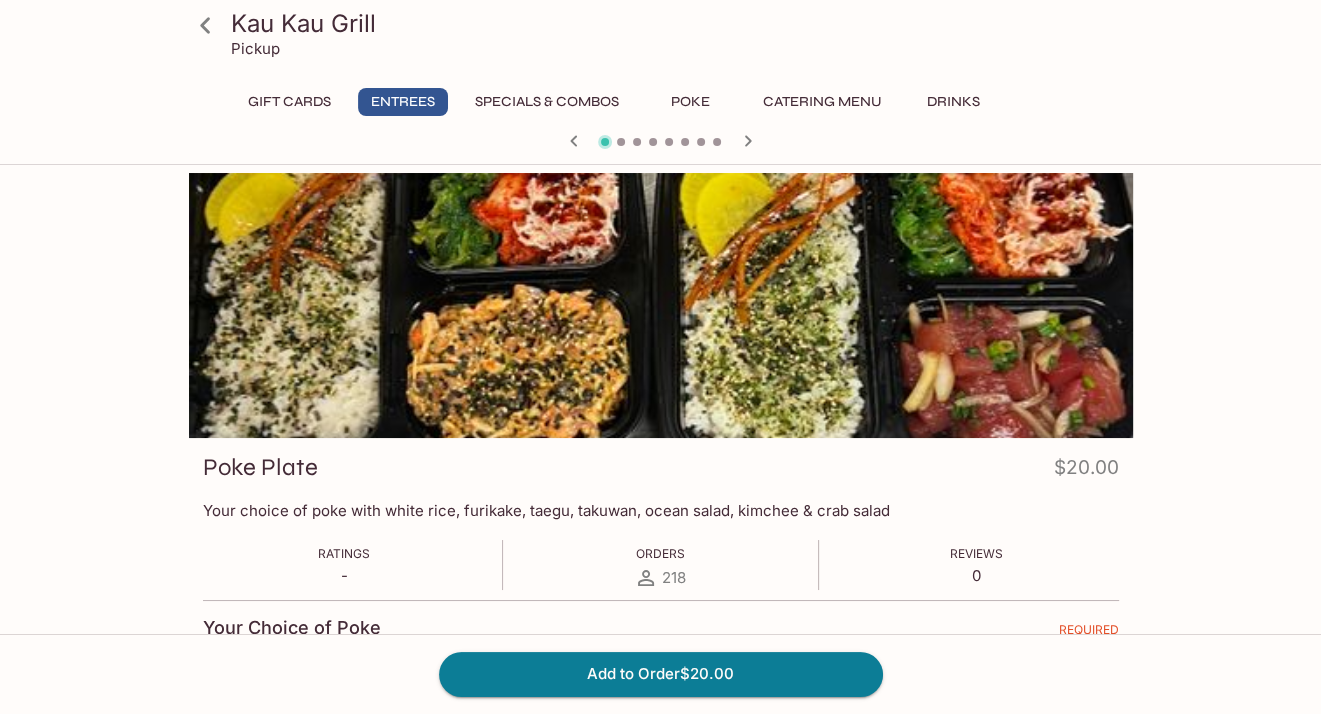 click 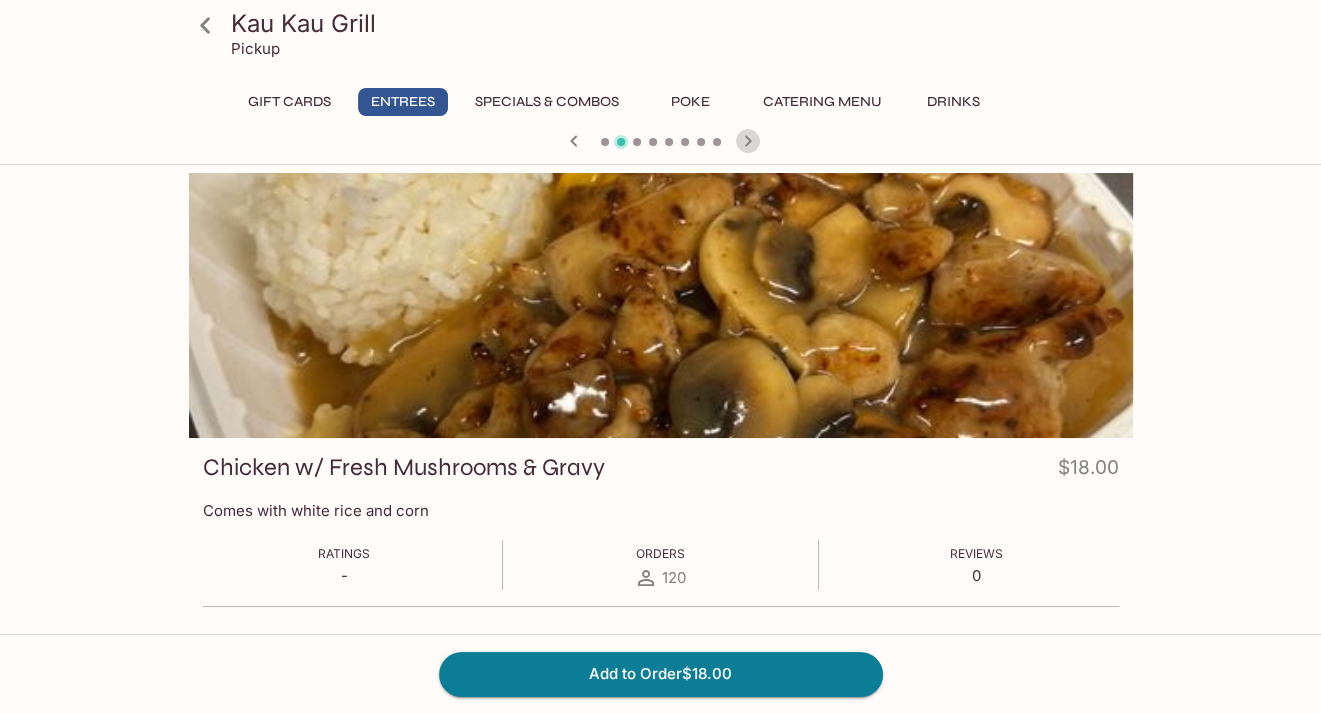 click 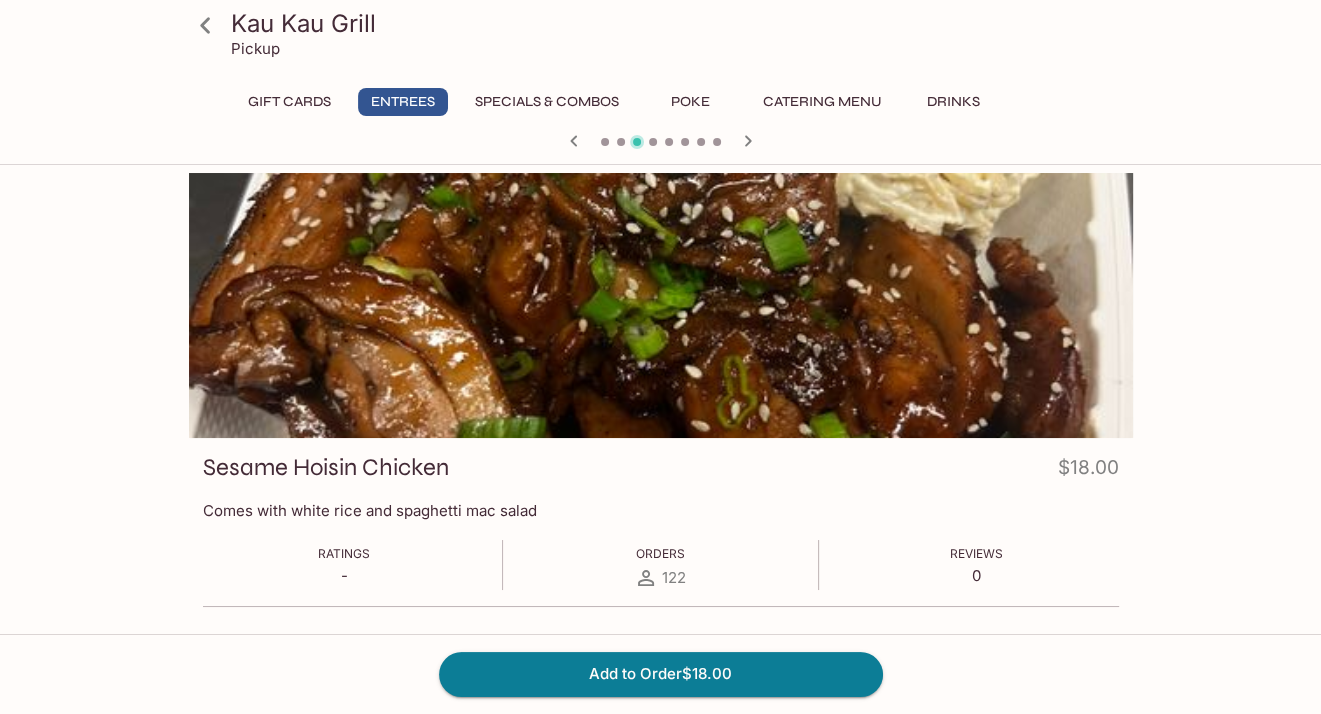 click on "Specials & Combos" at bounding box center [547, 102] 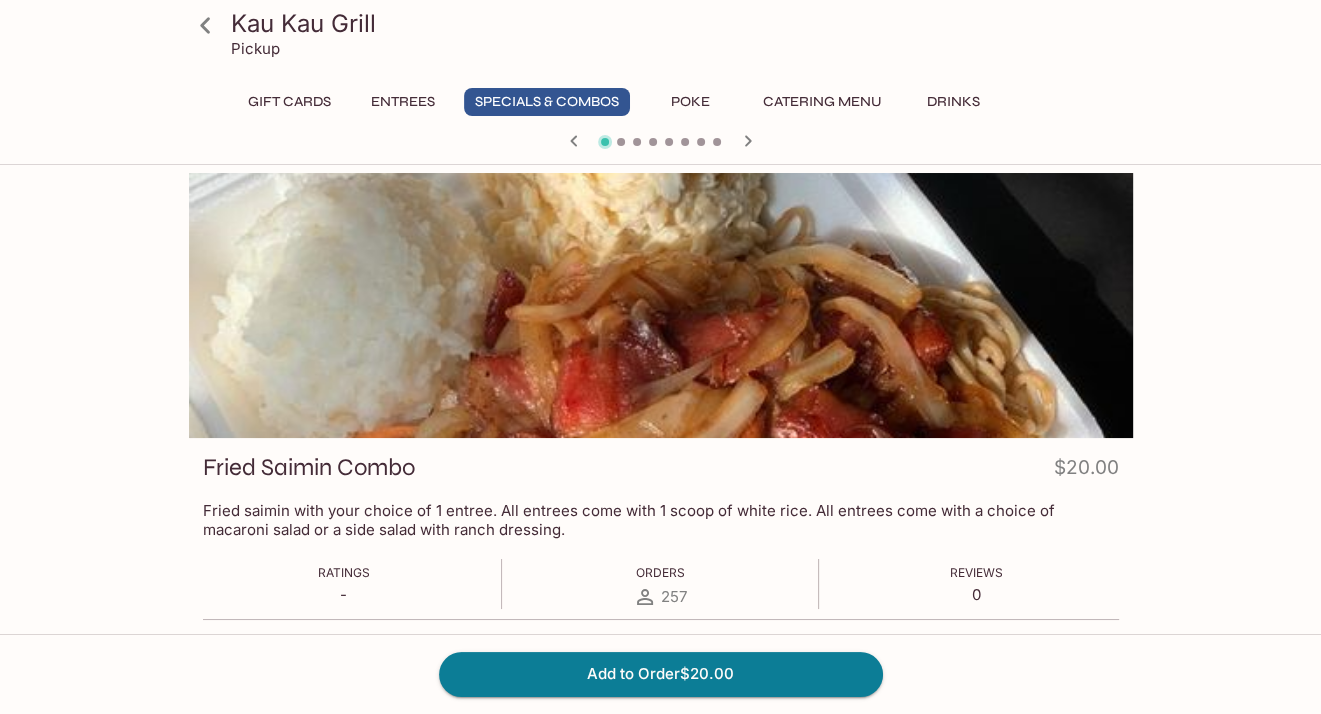 click 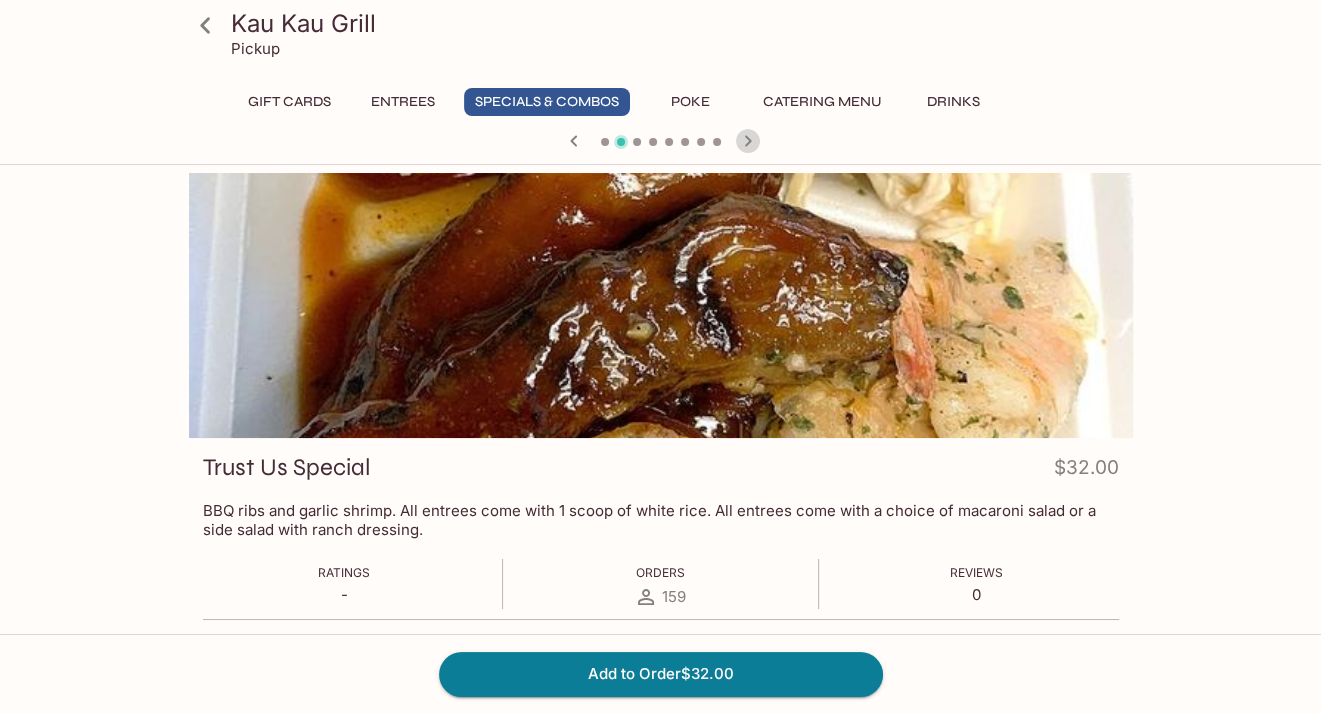 click 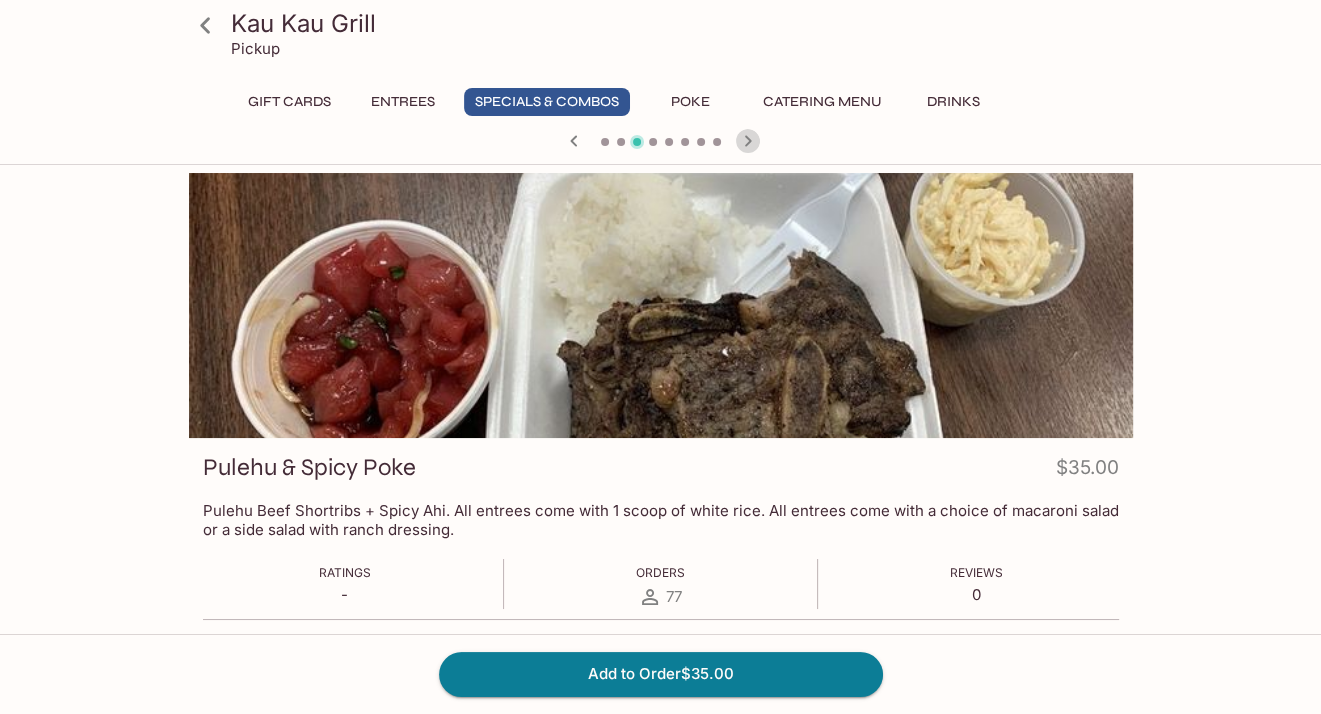 click 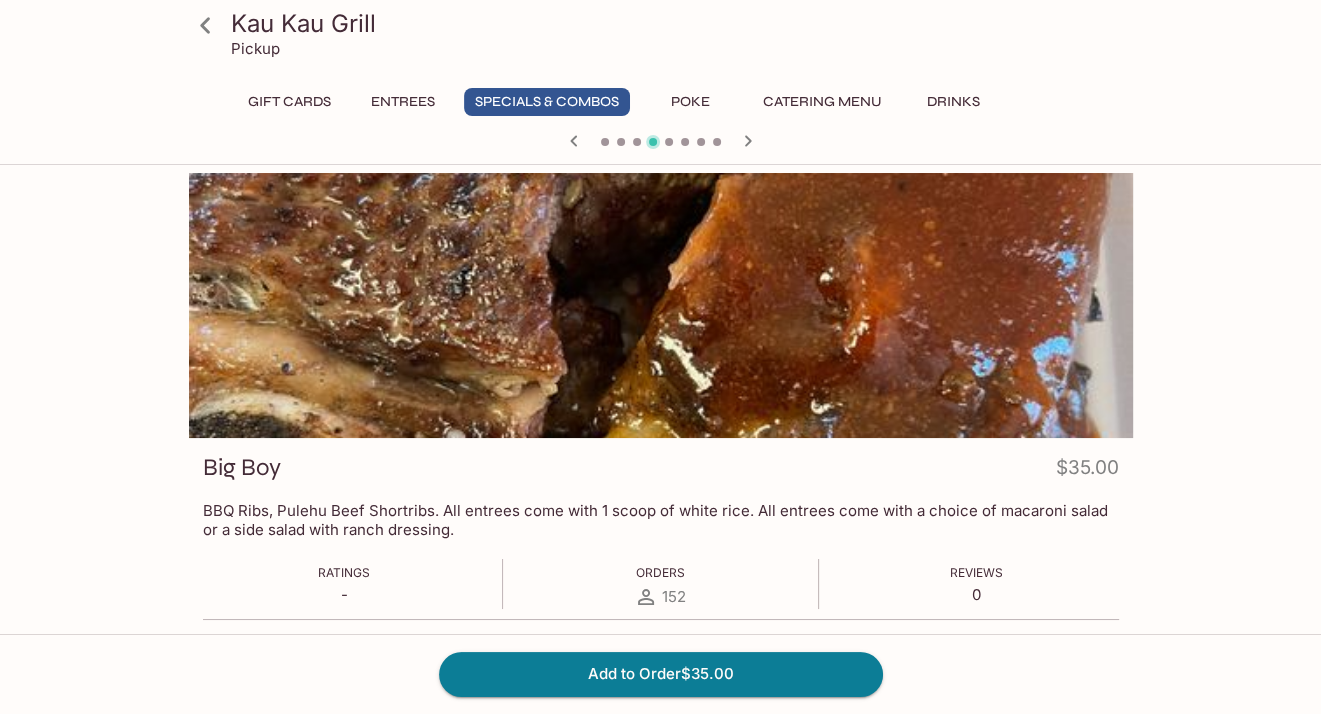 click 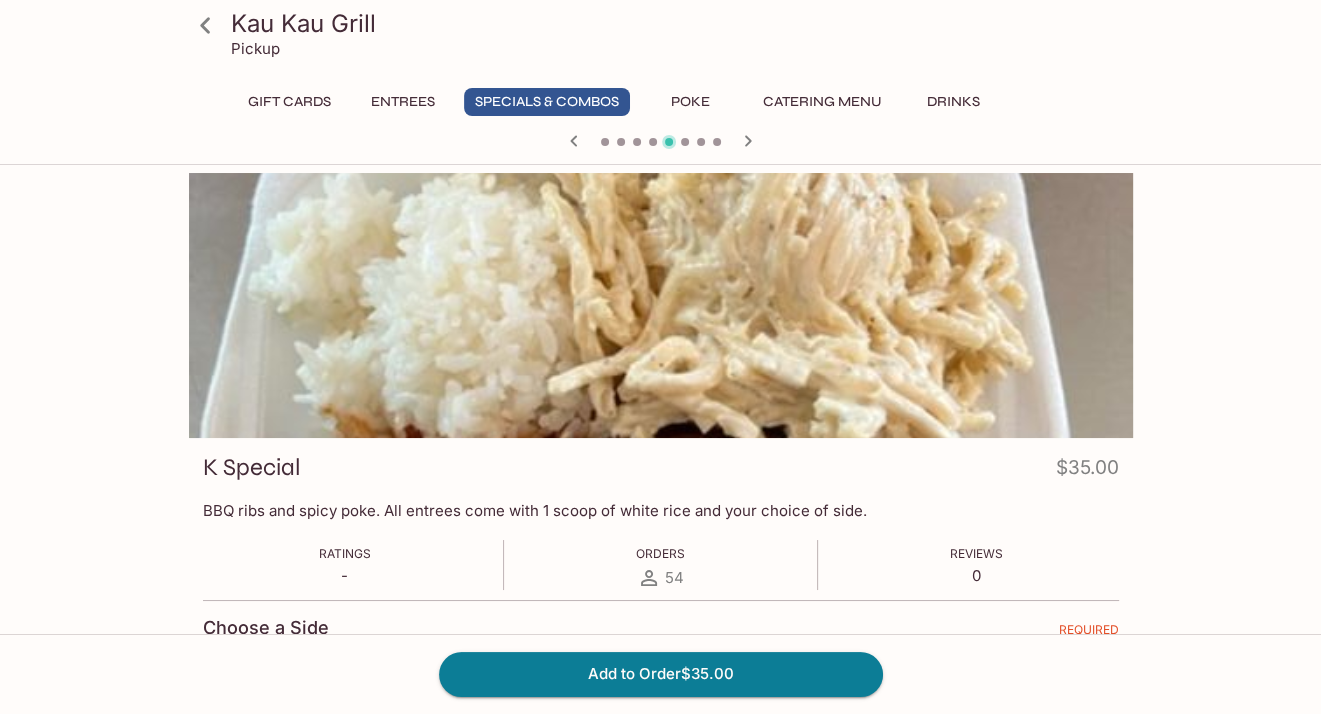 click 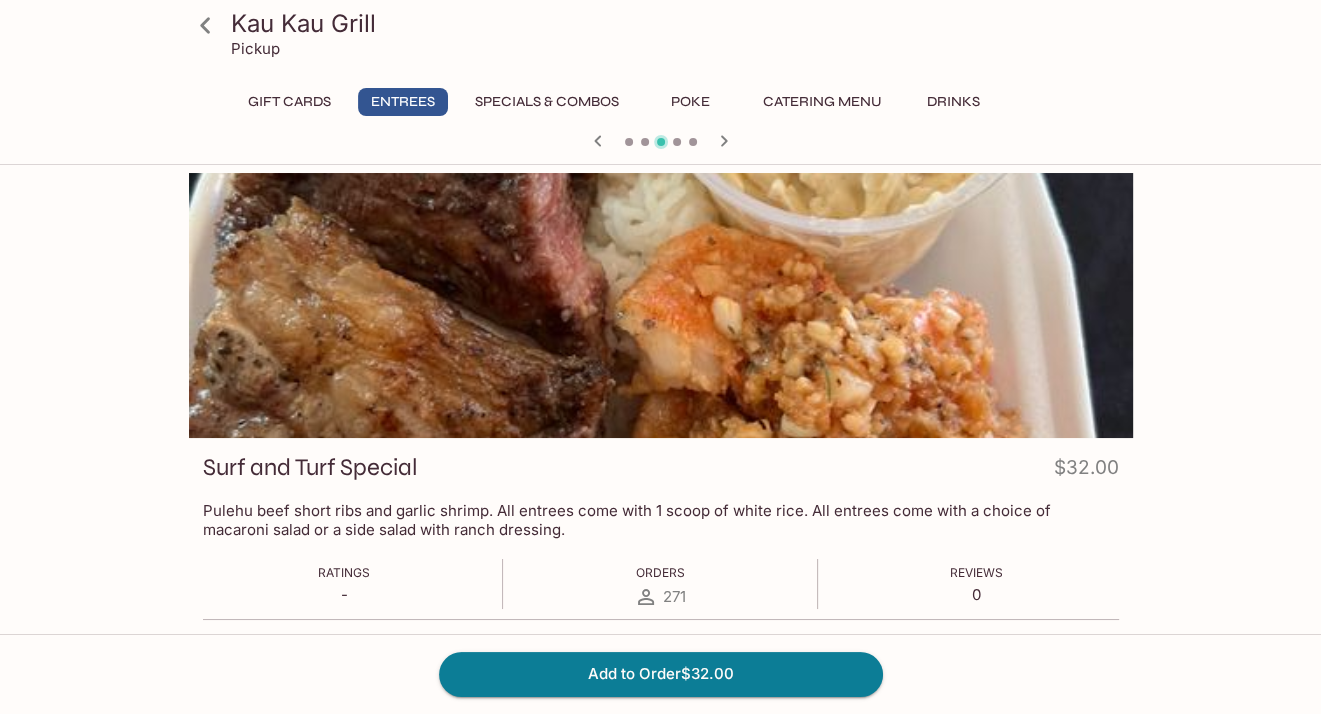 click at bounding box center [661, 143] 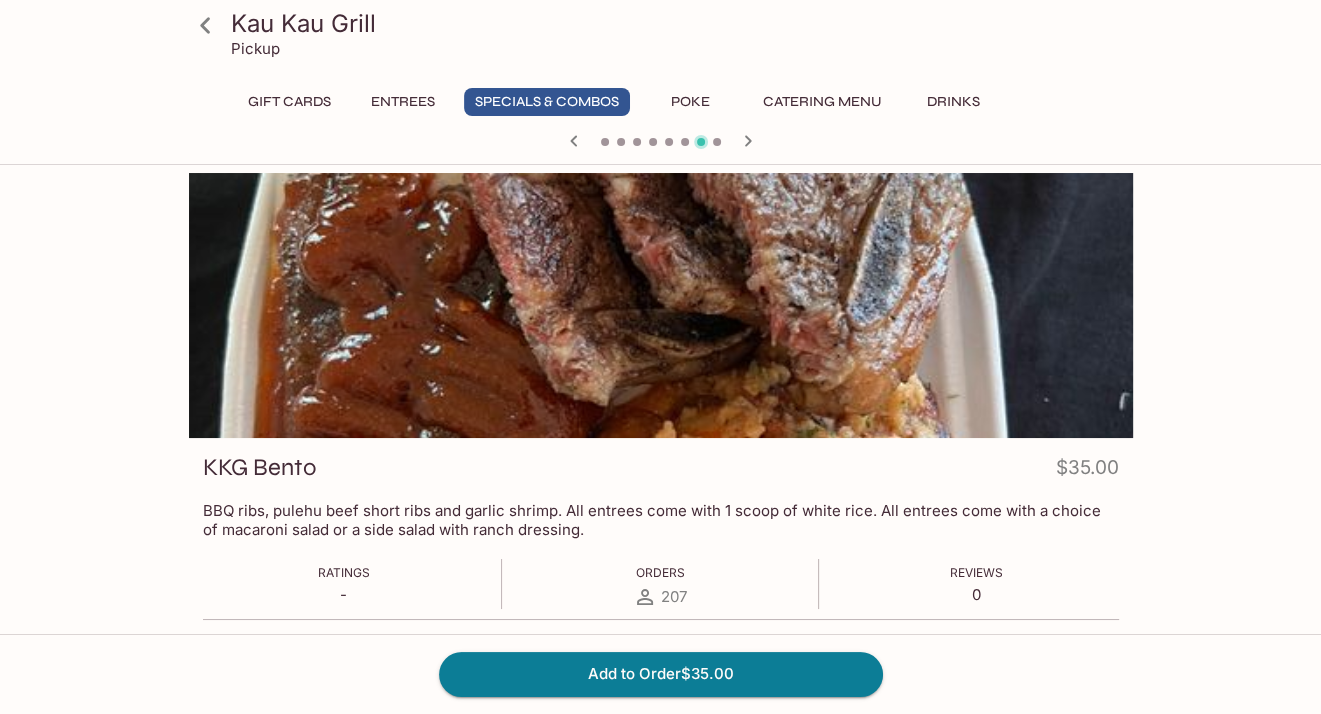 click at bounding box center (661, 143) 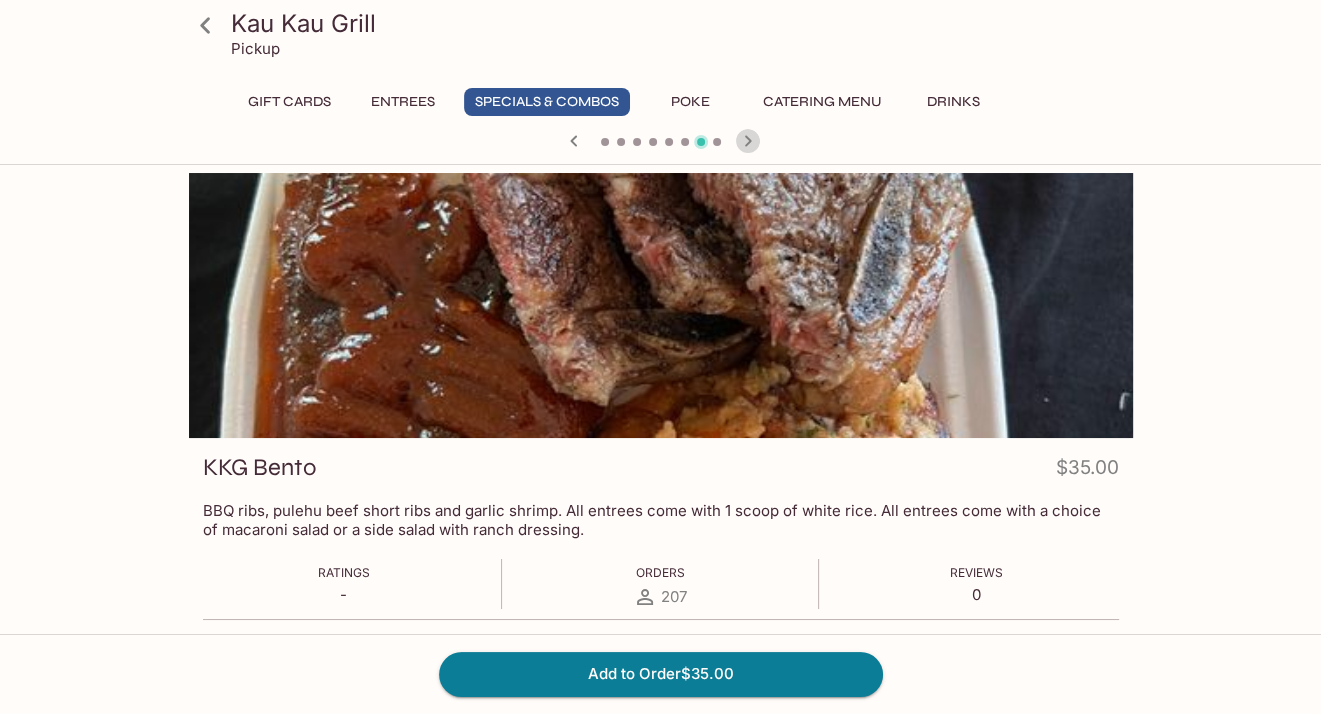 click 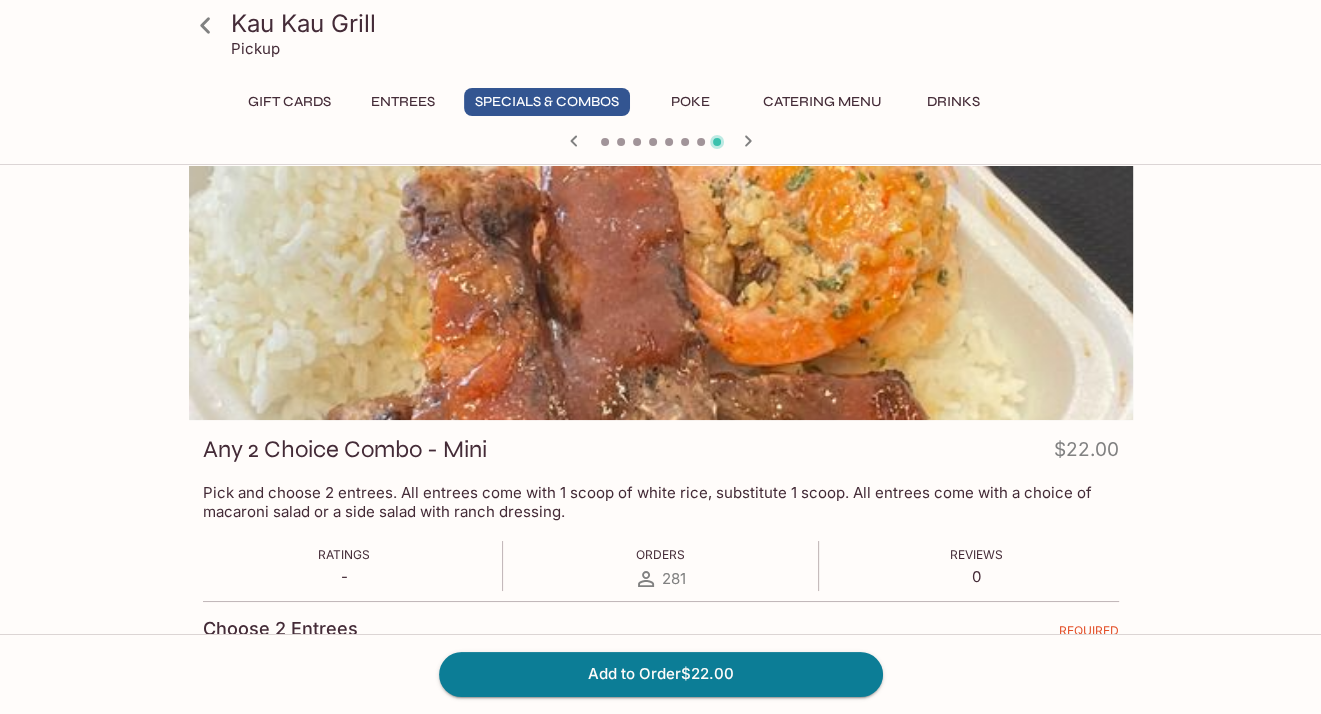 scroll, scrollTop: 0, scrollLeft: 0, axis: both 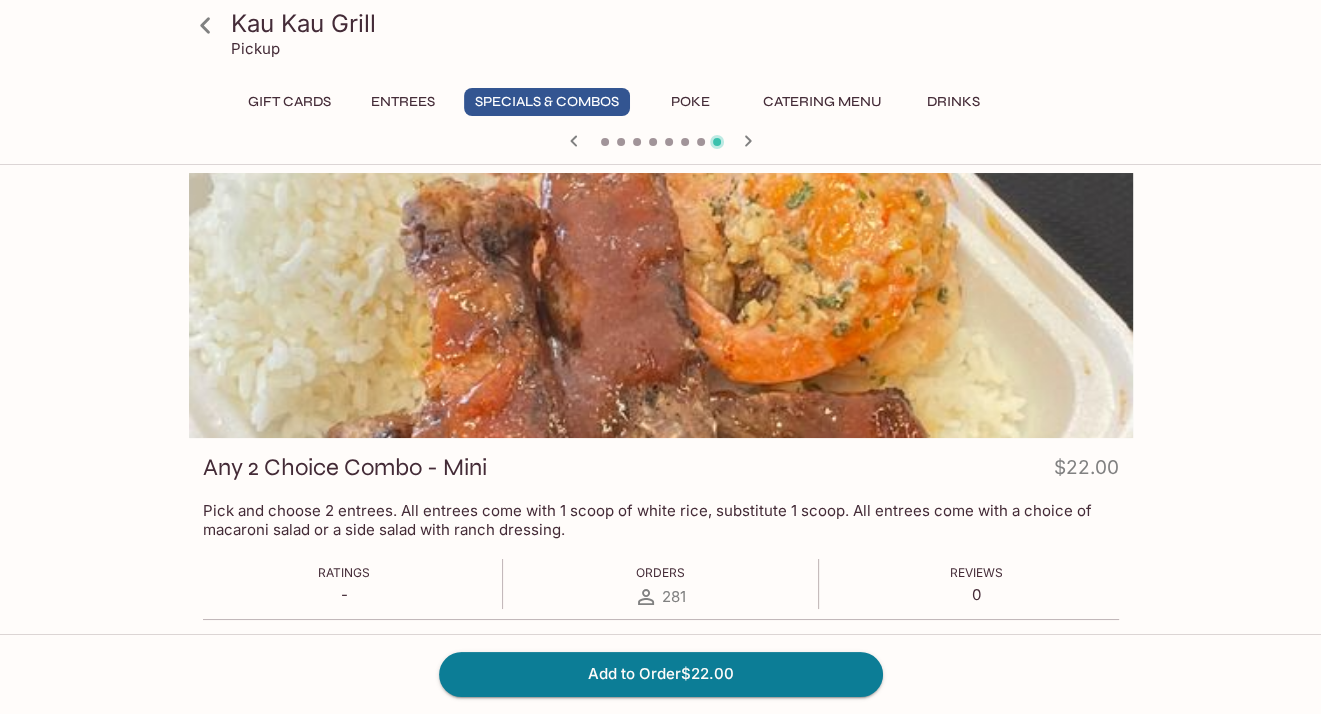 click on "Entrees" at bounding box center (403, 102) 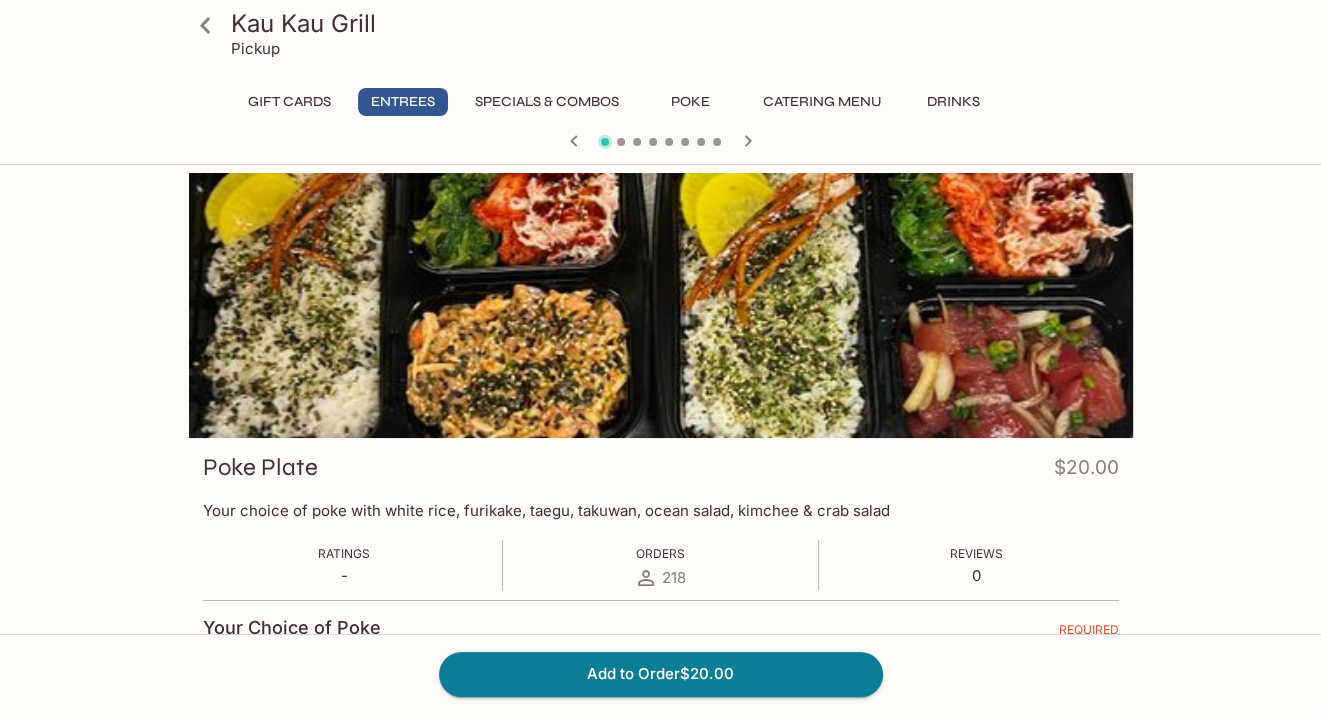 click 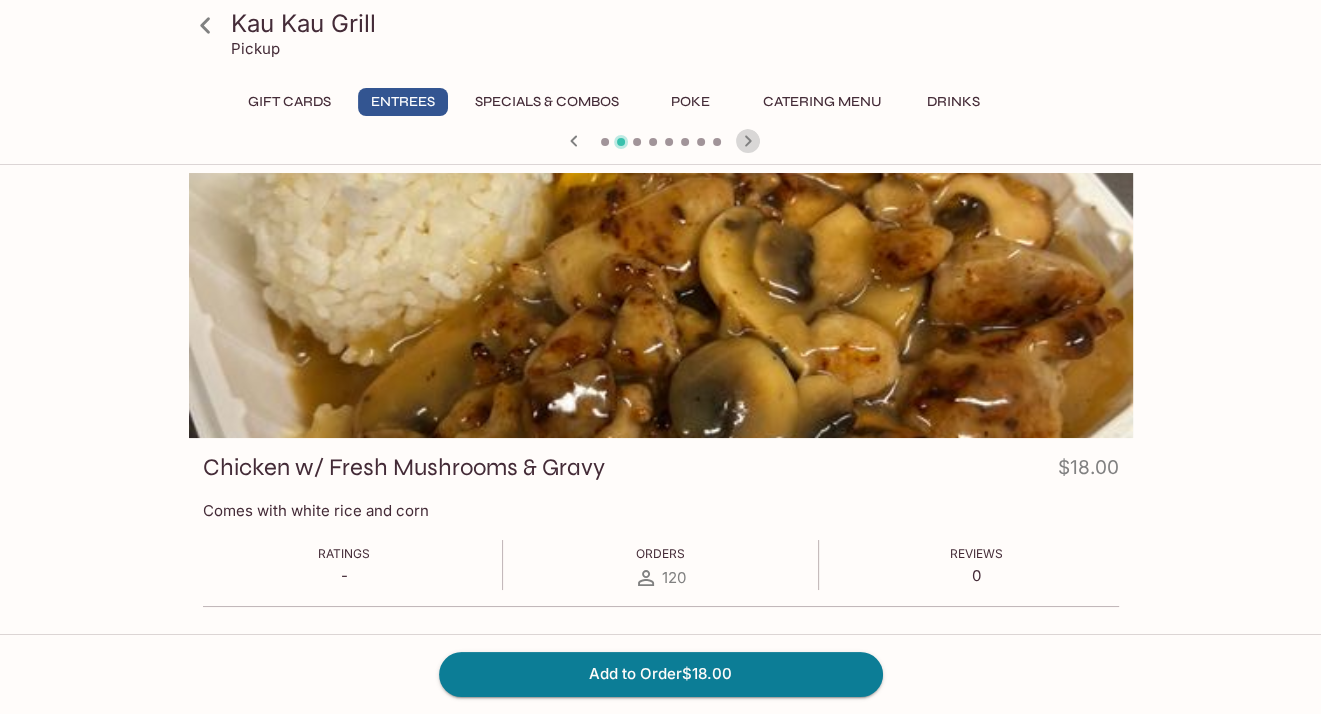click 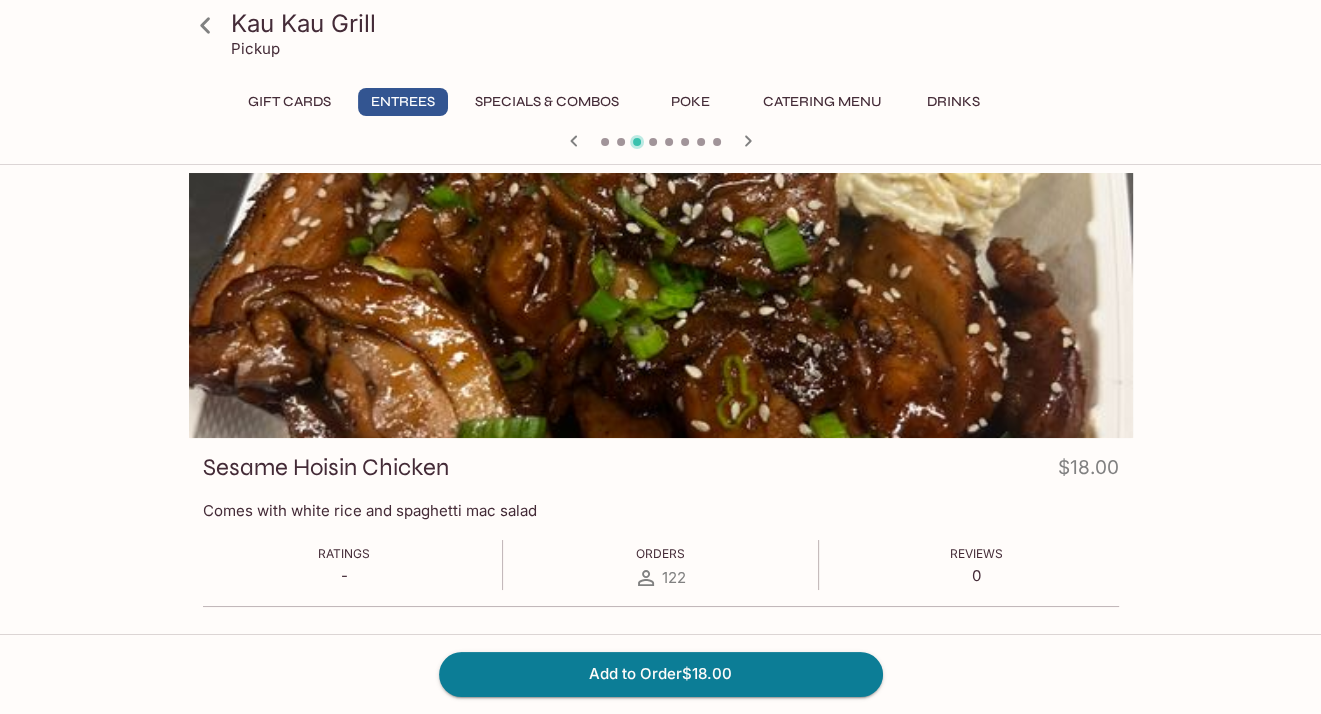 click 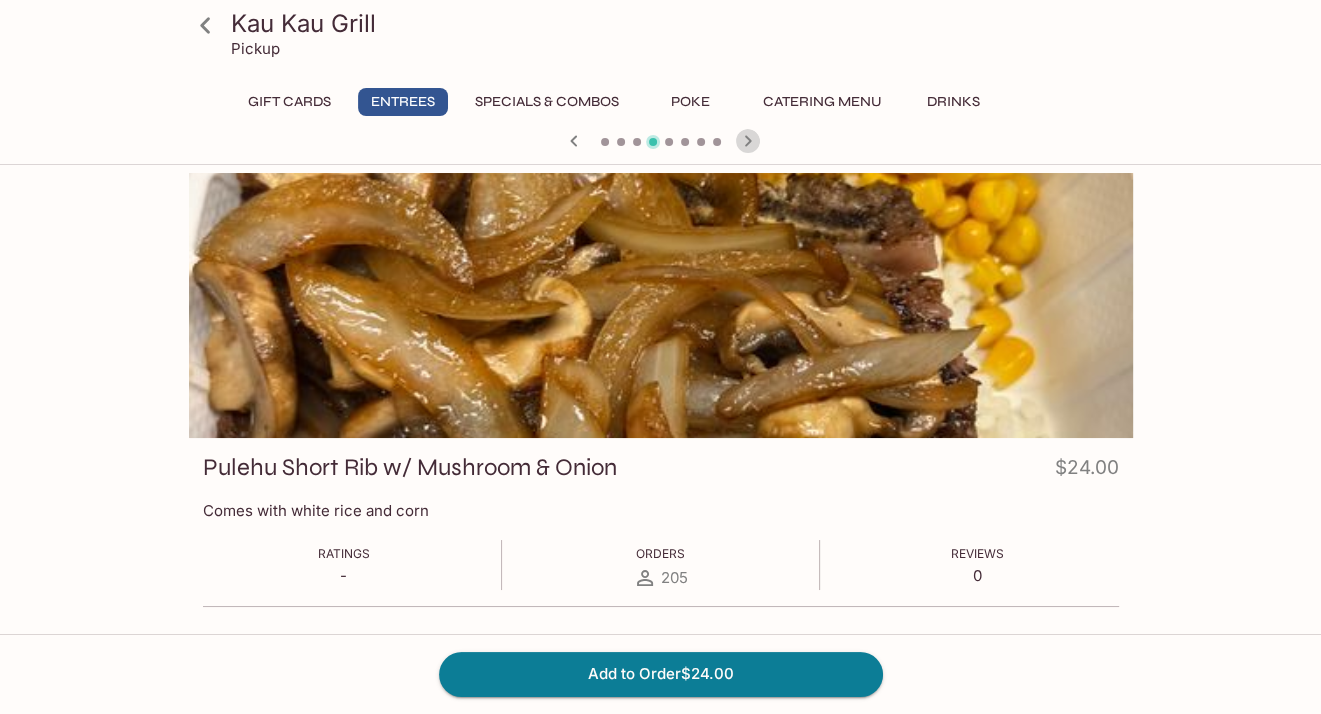 click 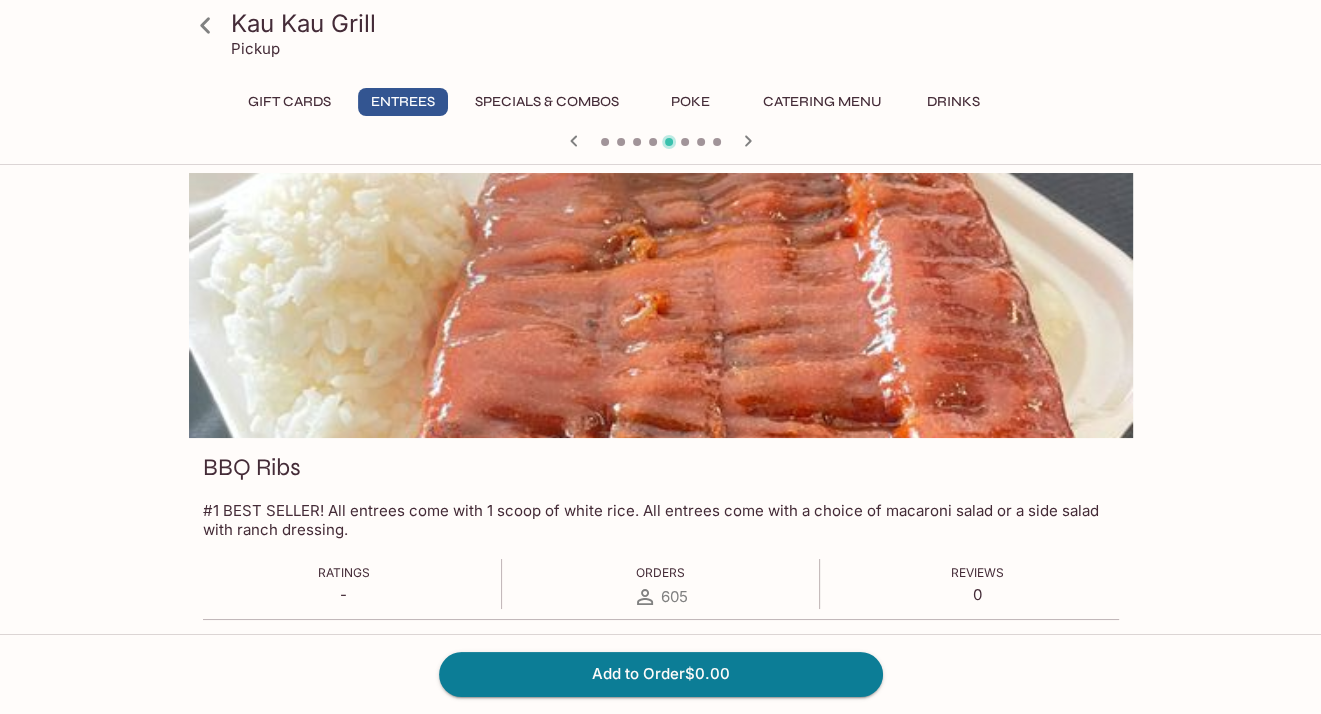 click 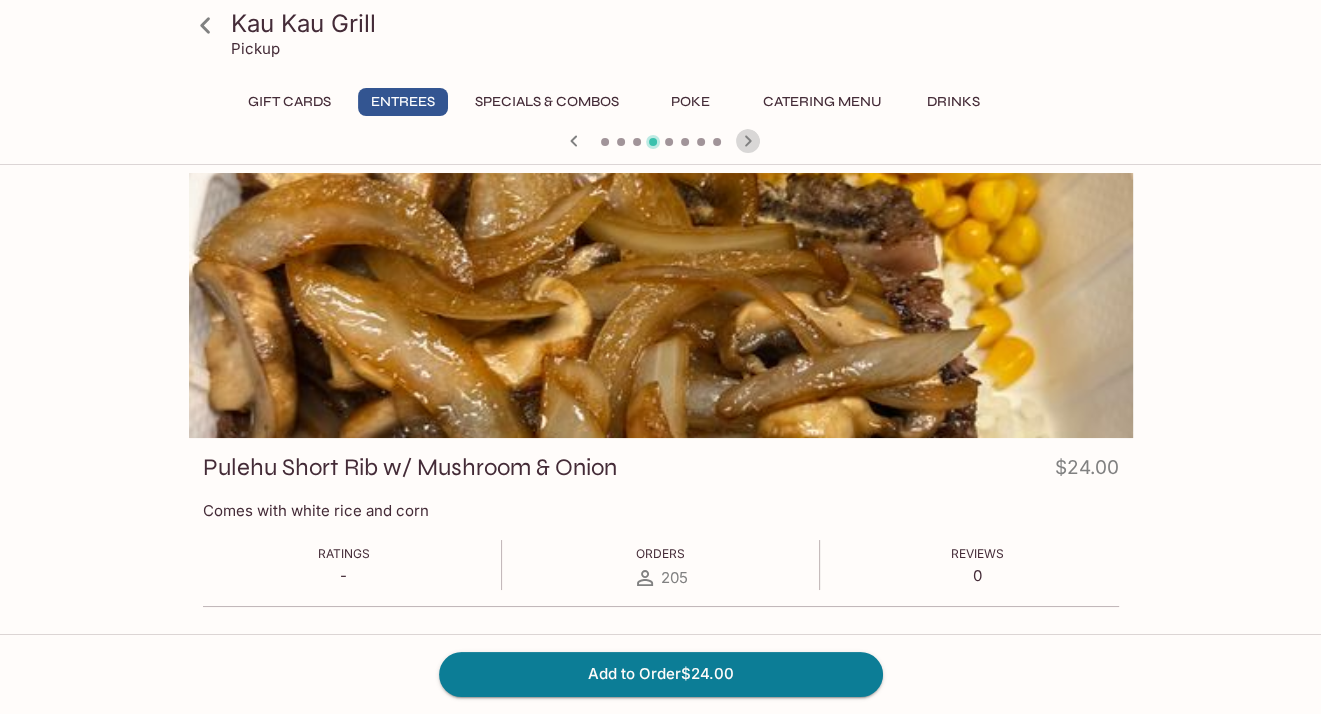 click 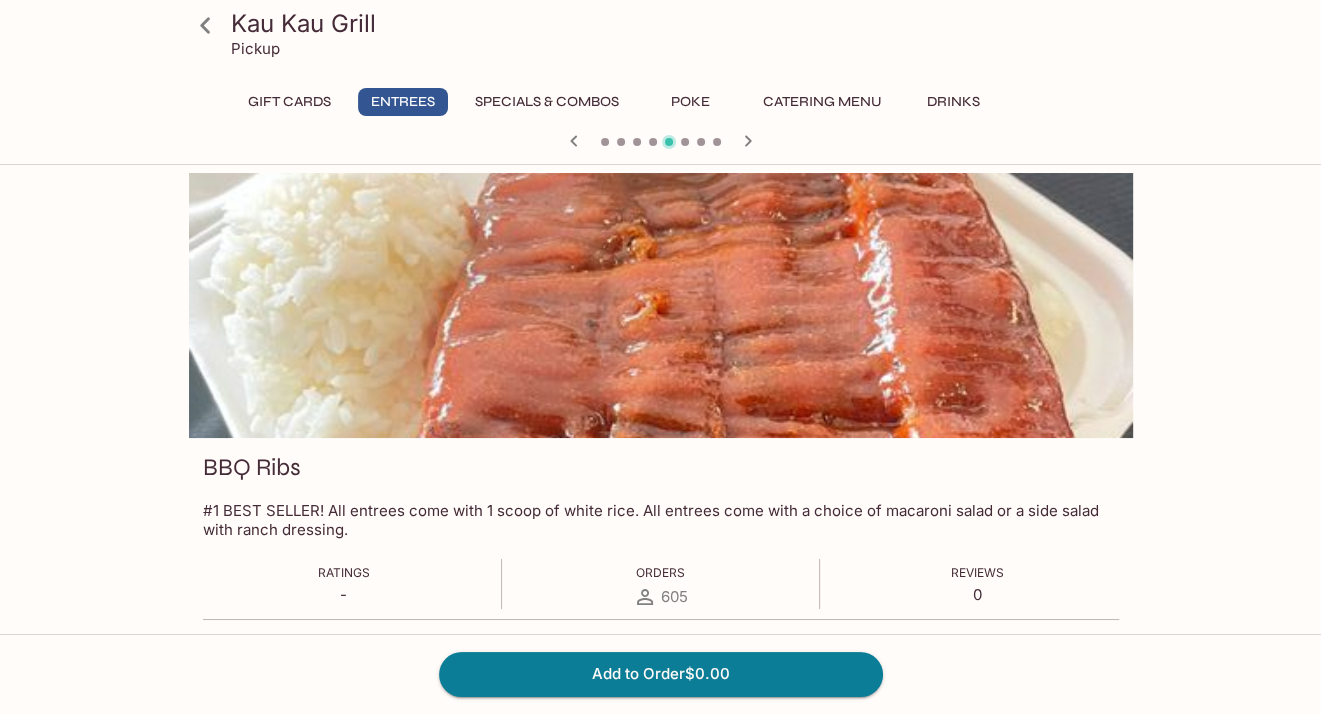 click 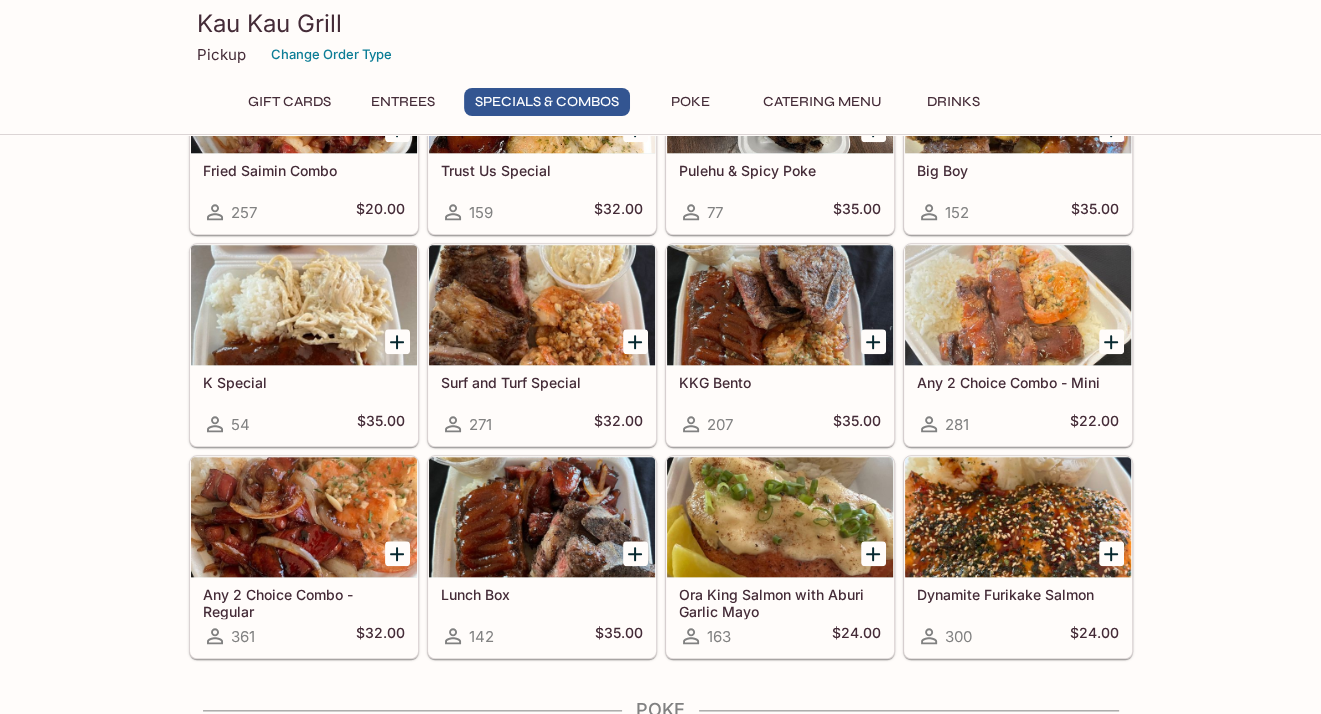 scroll, scrollTop: 1700, scrollLeft: 0, axis: vertical 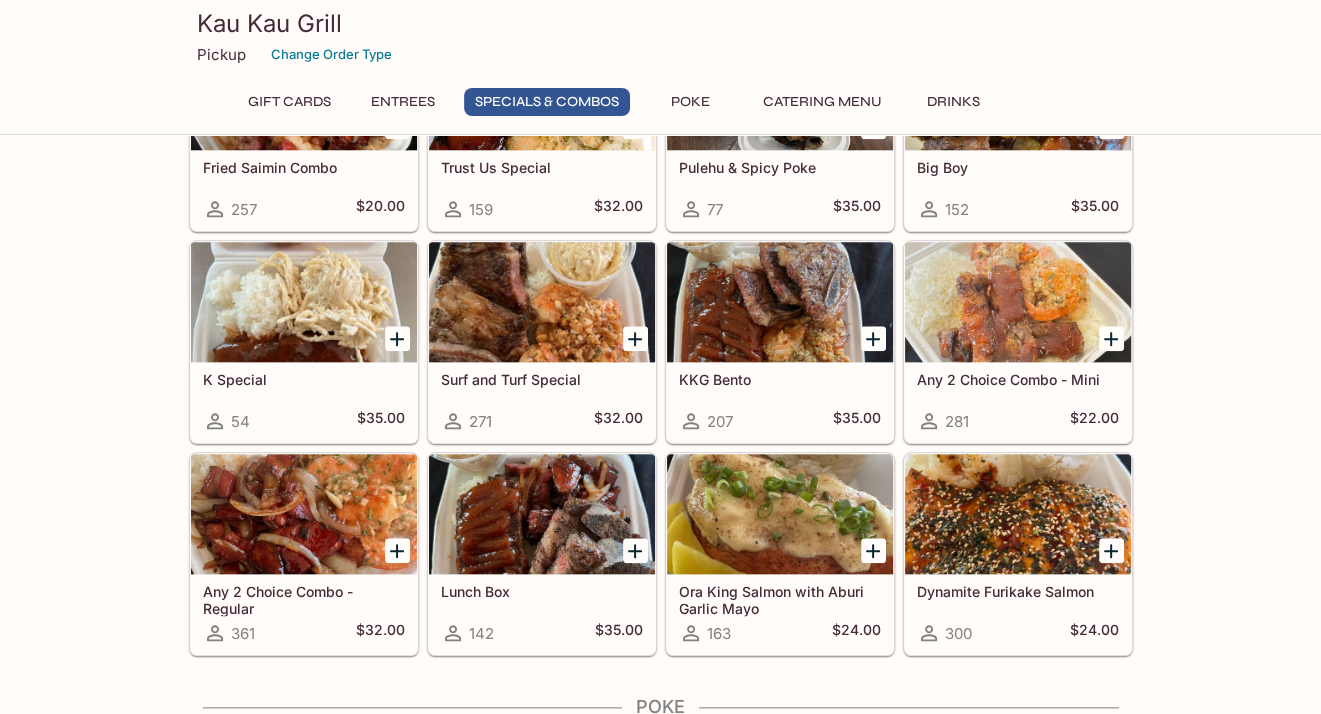 click at bounding box center (304, 514) 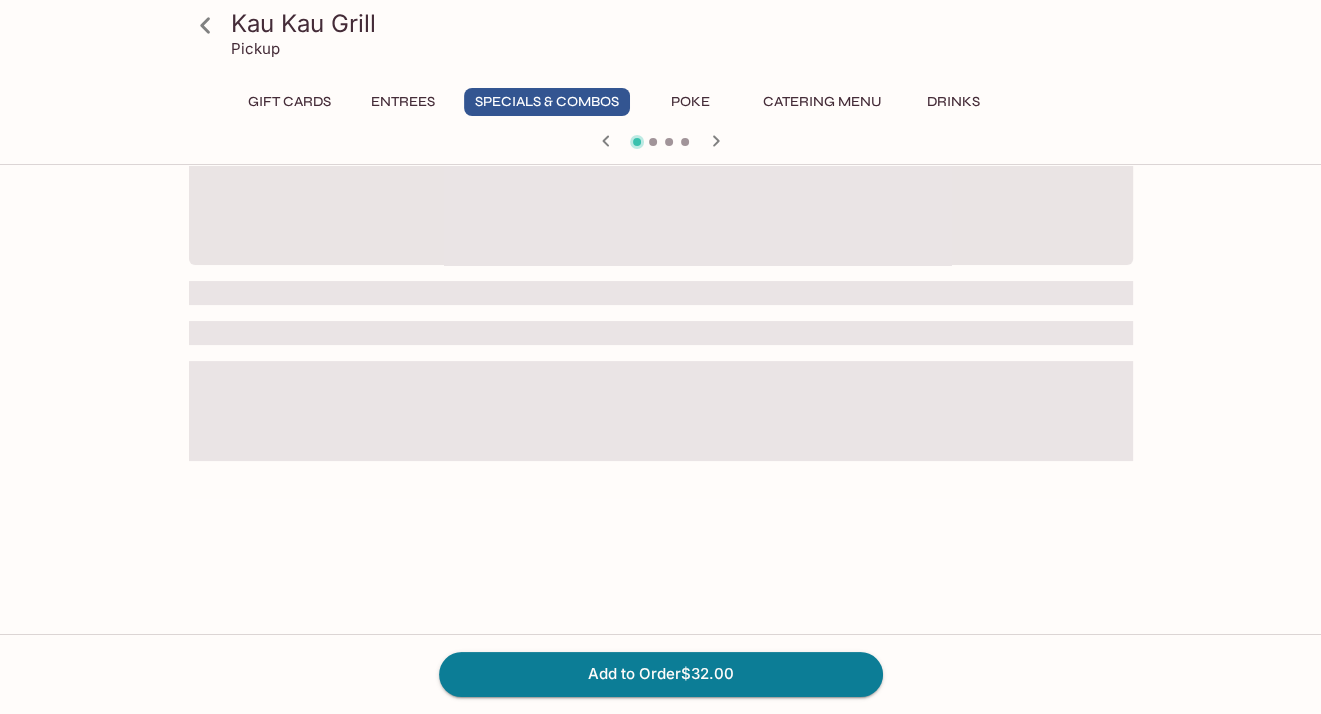 scroll, scrollTop: 0, scrollLeft: 0, axis: both 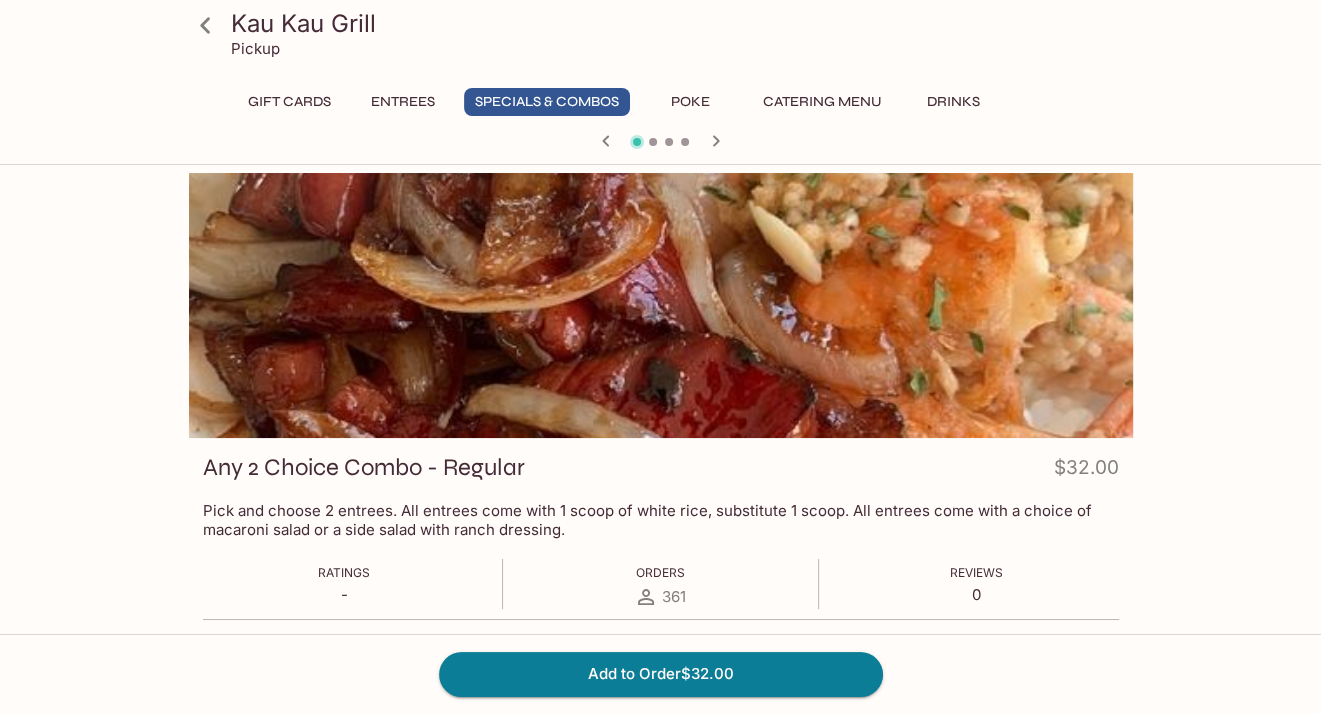 click 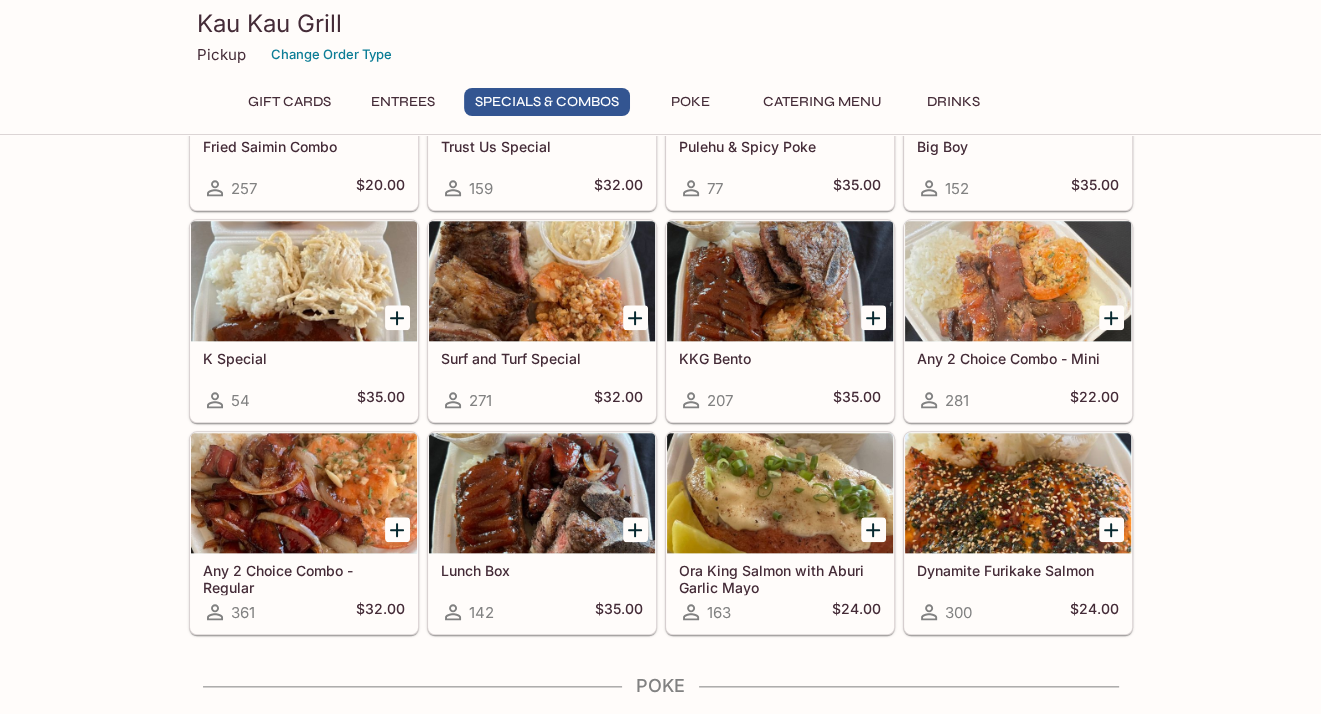 scroll, scrollTop: 1800, scrollLeft: 0, axis: vertical 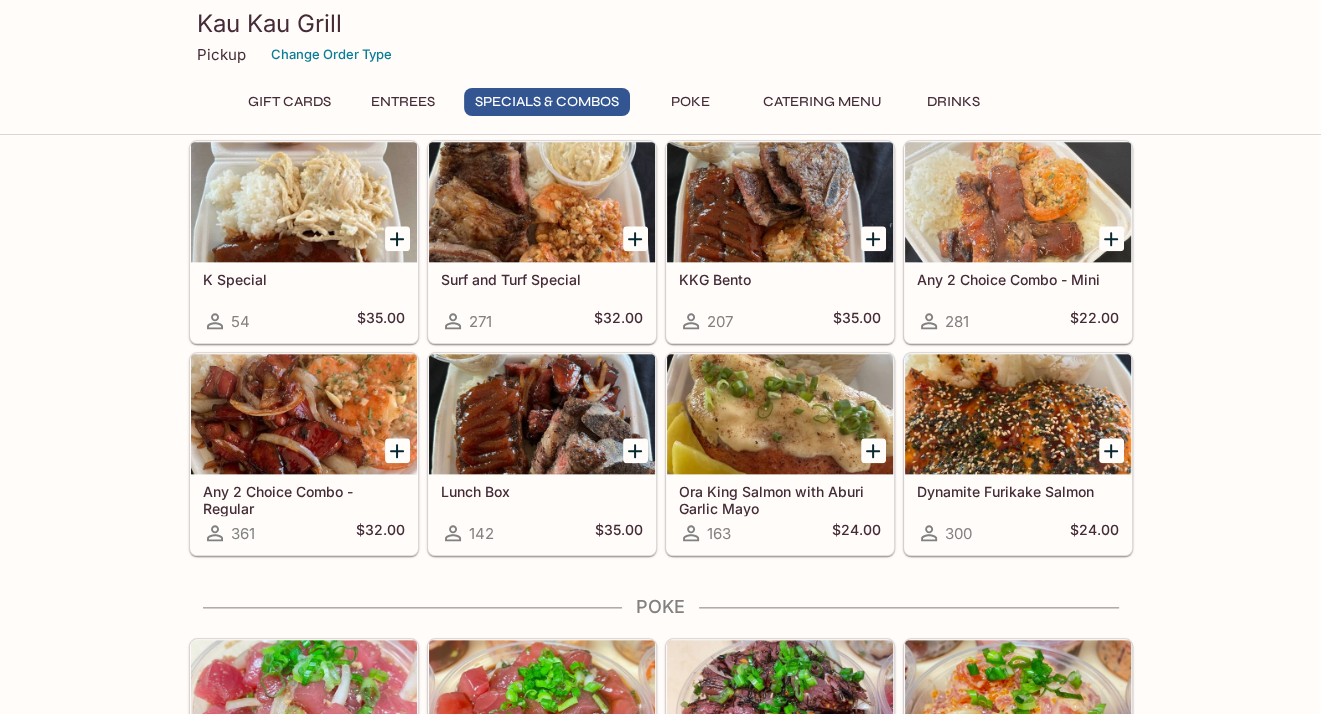 click at bounding box center [304, 414] 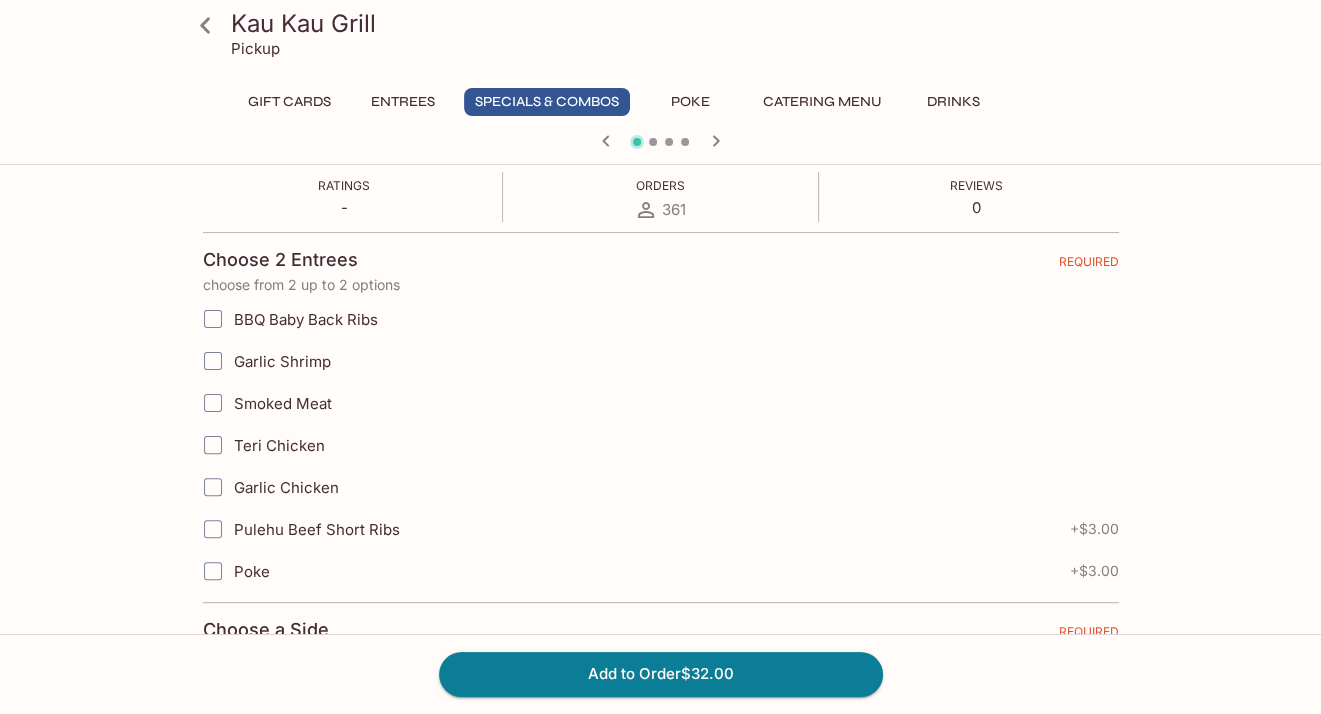 scroll, scrollTop: 400, scrollLeft: 0, axis: vertical 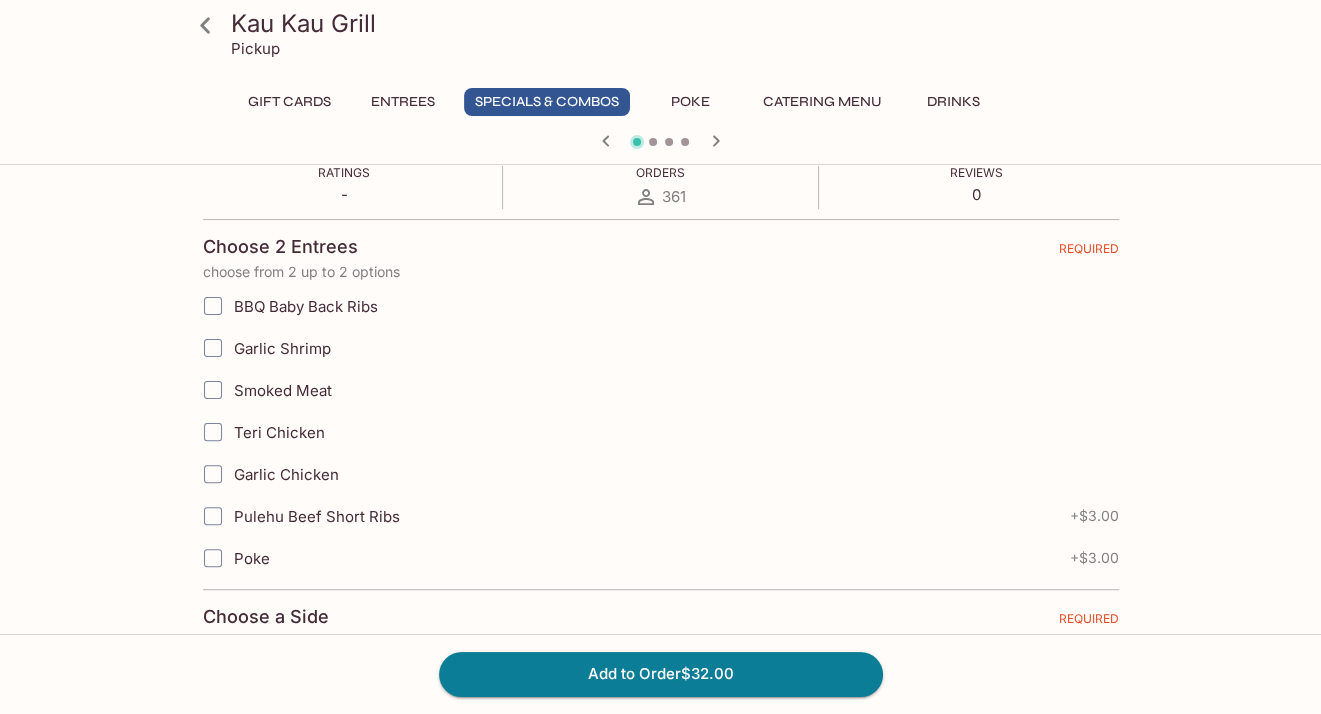 click on "Poke" at bounding box center [252, 558] 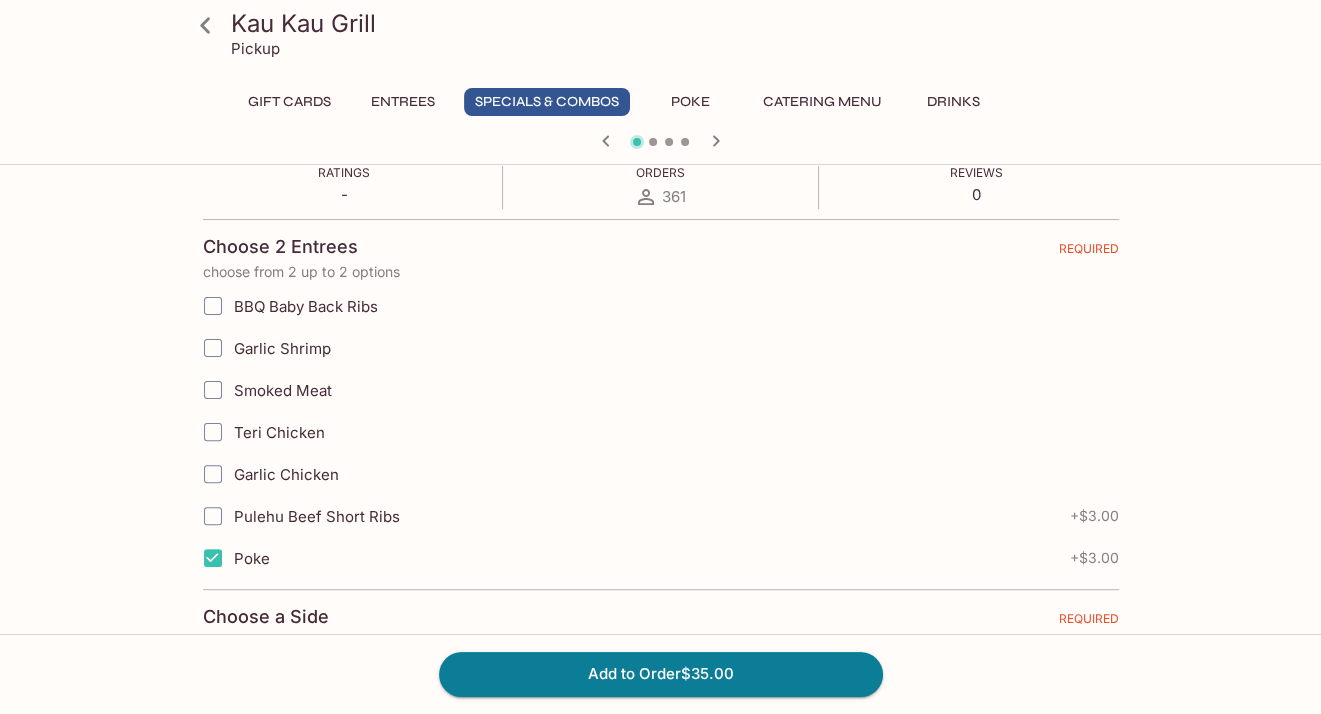 click on "Poke" at bounding box center [213, 558] 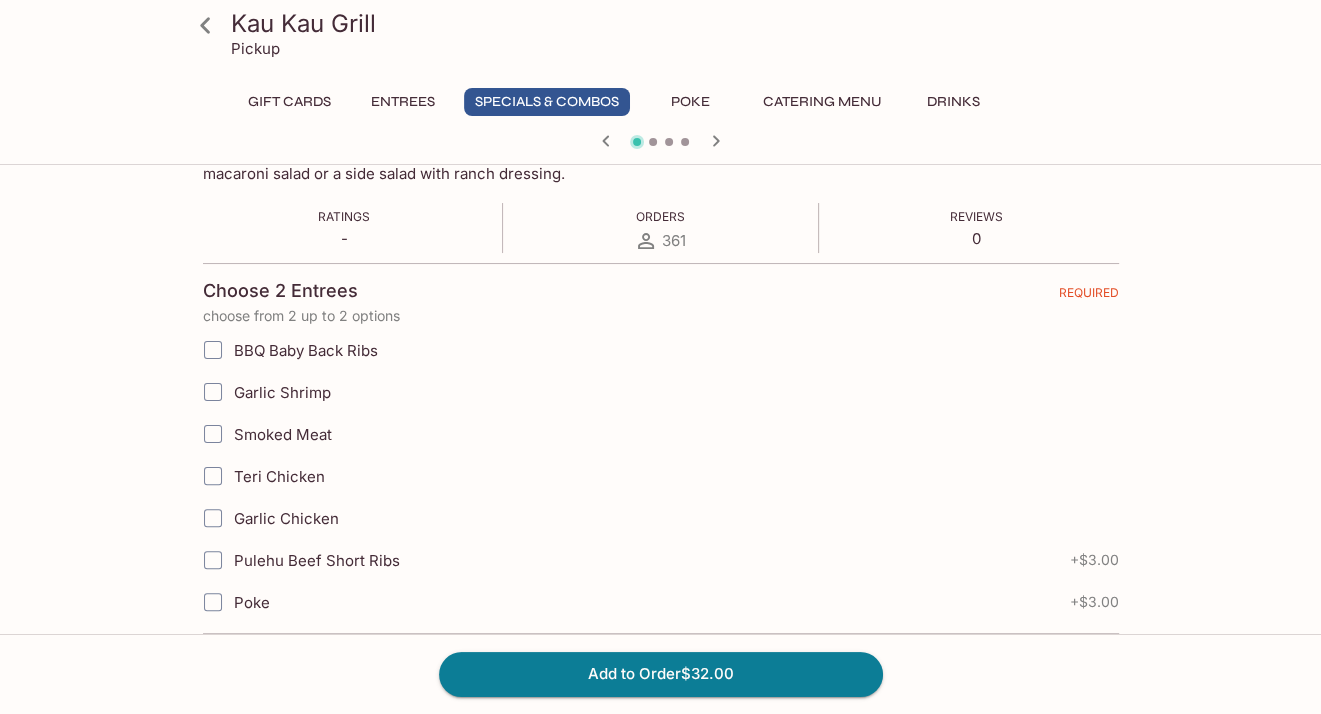 scroll, scrollTop: 352, scrollLeft: 0, axis: vertical 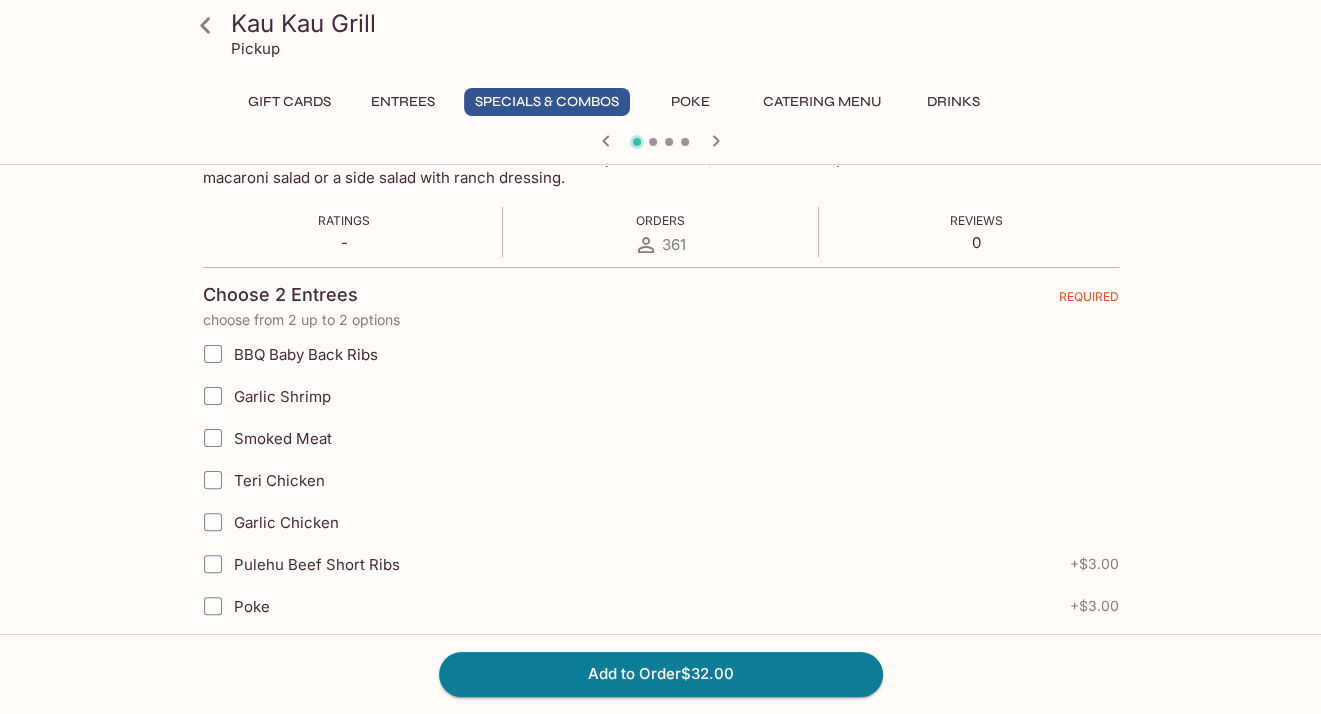 click 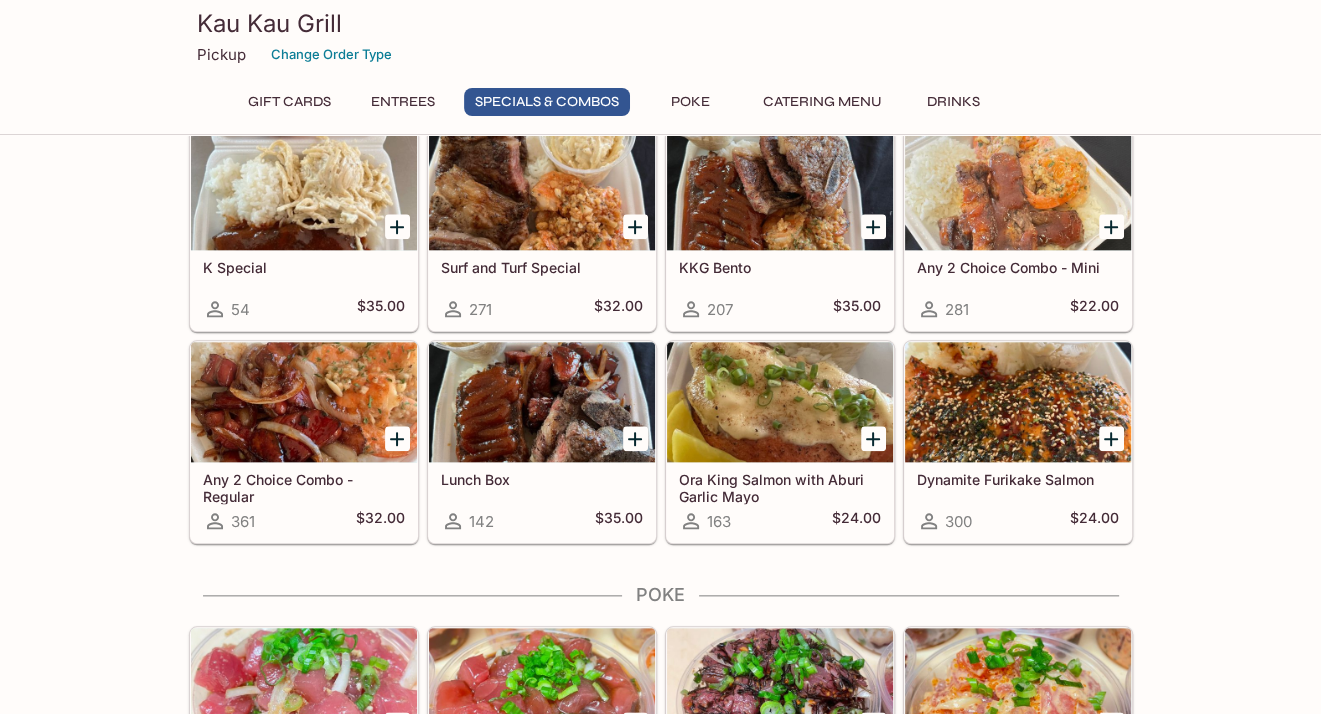 scroll, scrollTop: 1800, scrollLeft: 0, axis: vertical 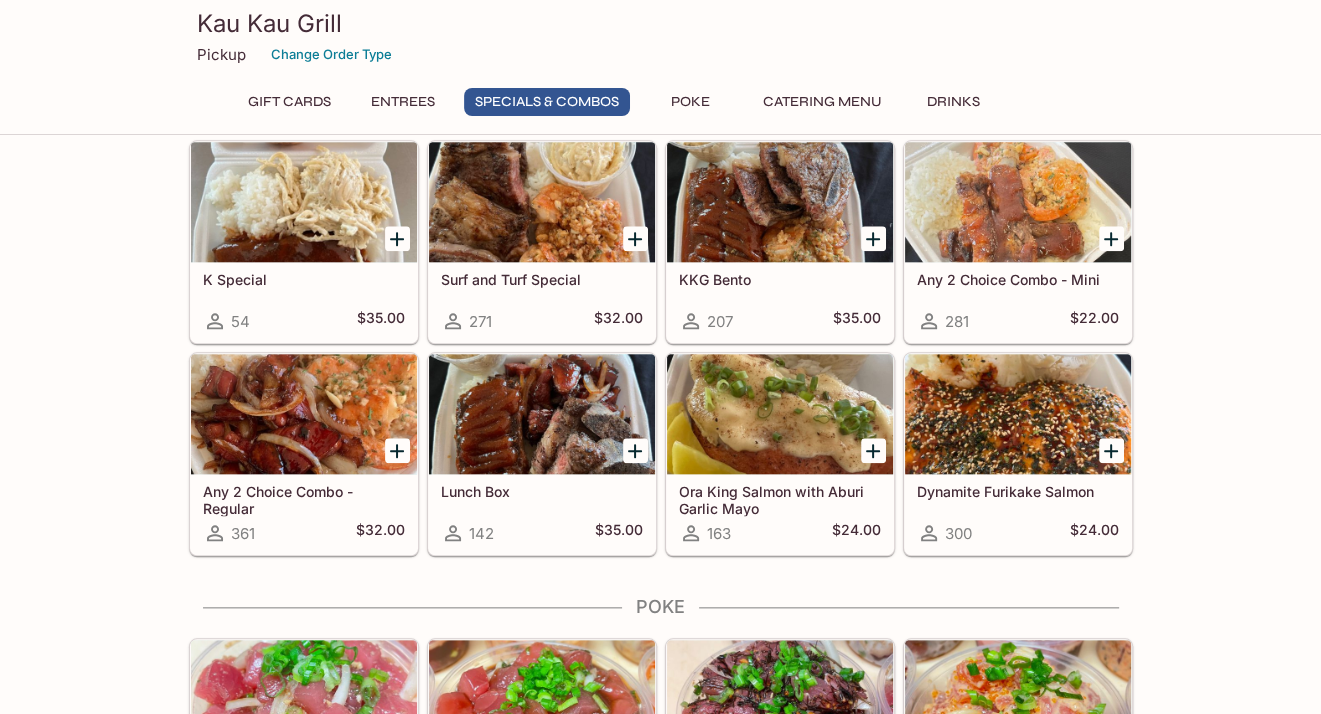 click at bounding box center [1018, 202] 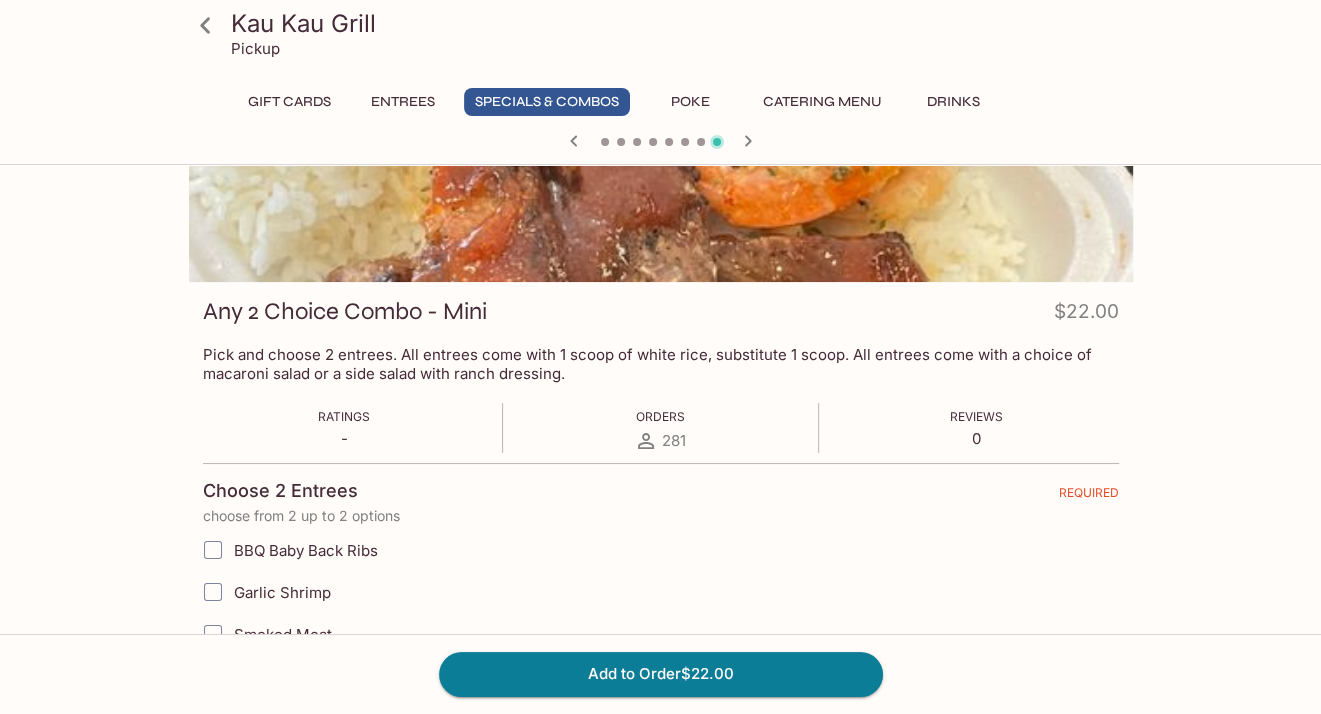 scroll, scrollTop: 152, scrollLeft: 0, axis: vertical 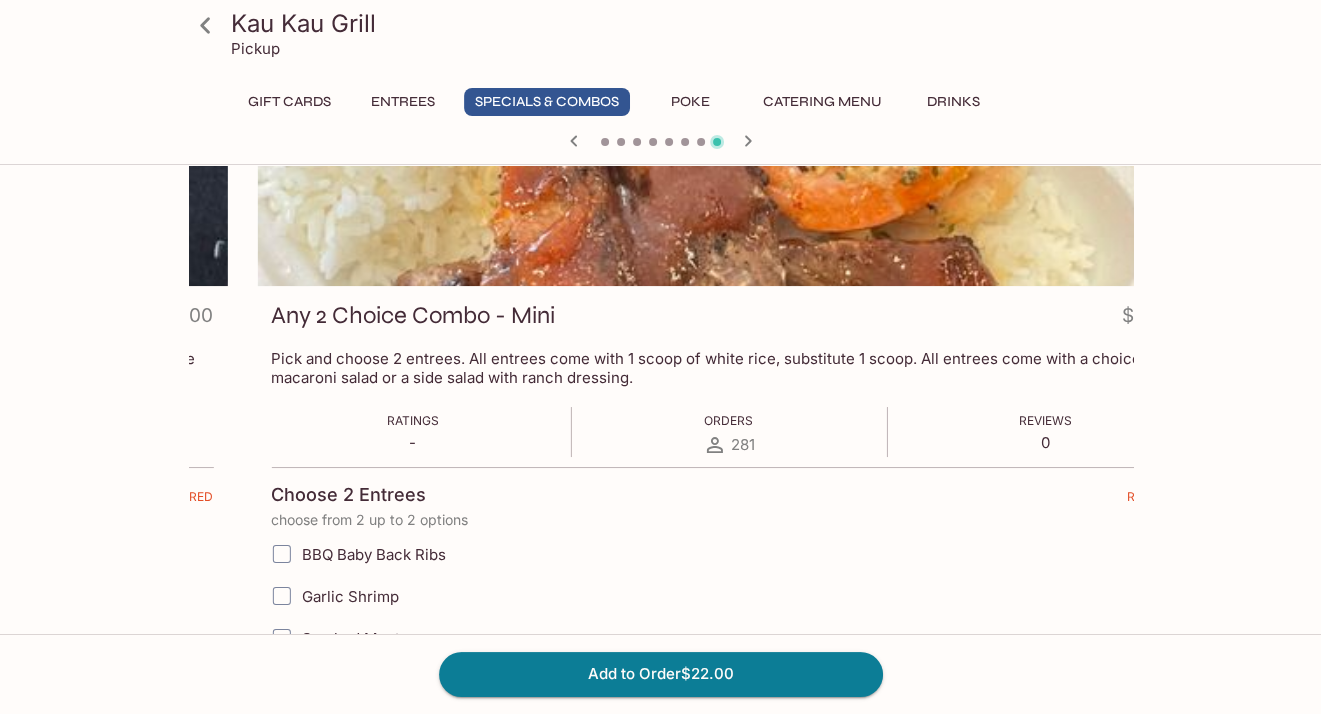 click on "Any 2 Choice Combo - Mini $22.00 Pick and choose 2 entrees. All entrees come with 1 scoop of white rice, substitute 1 scoop. All entrees come with a choice of macaroni salad or a side salad with ranch dressing. Ratings - Orders 281 Reviews 0 Choose 2 Entrees REQUIRED choose from 2 up to 2 options BBQ Baby Back Ribs Garlic Shrimp Smoked Meat Teri Chicken Garlic Chicken Pulehu Beef Short Ribs + $3.00 Choose a Side REQUIRED choose 1 Macaroni Salad Spinach with Ranch Dressing" at bounding box center (729, 641) 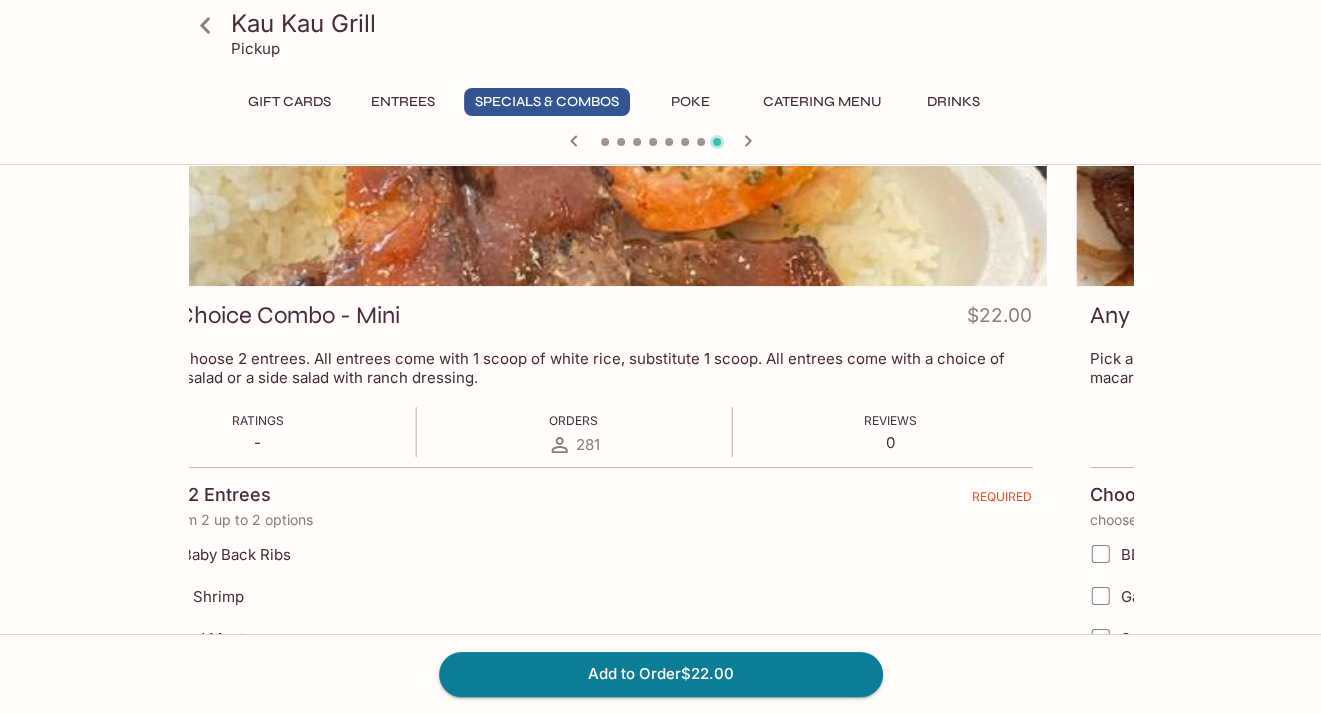 click on "Any 2 Choice Combo - Mini $22.00" at bounding box center [574, 319] 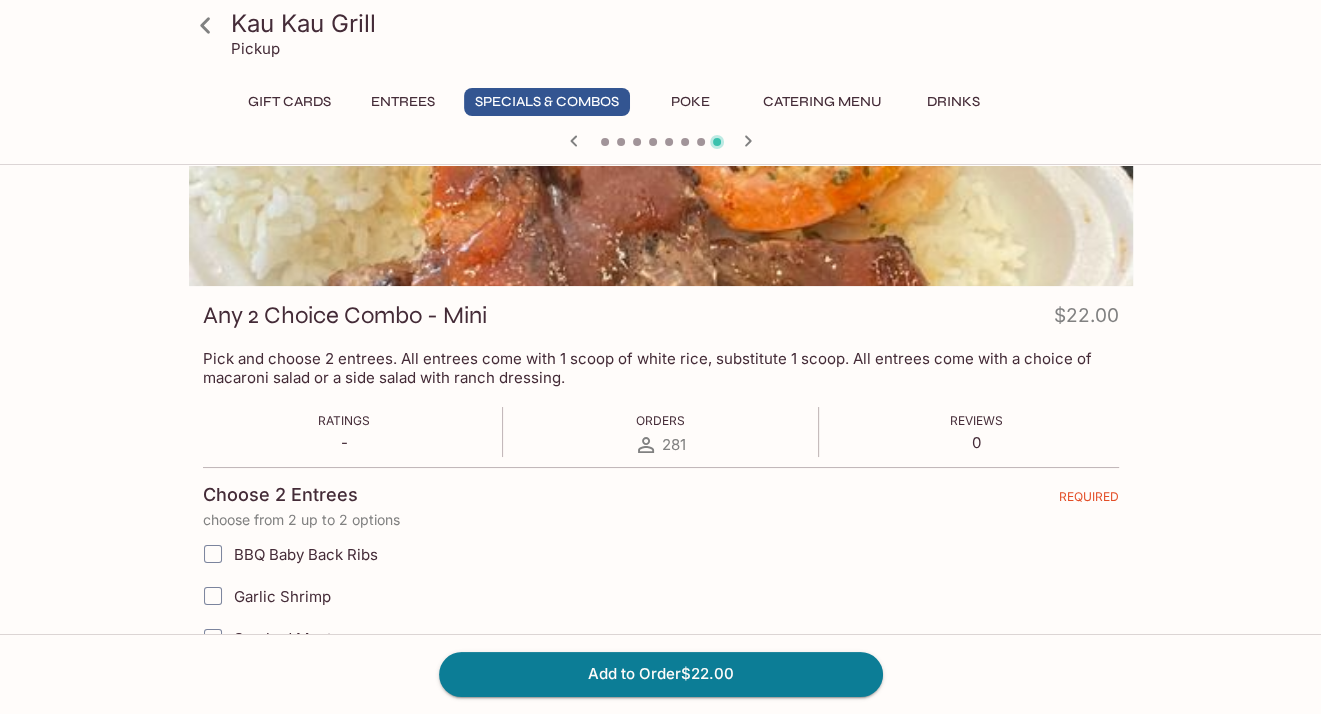 click on "Any 2 Choice Combo - Mini" at bounding box center (345, 315) 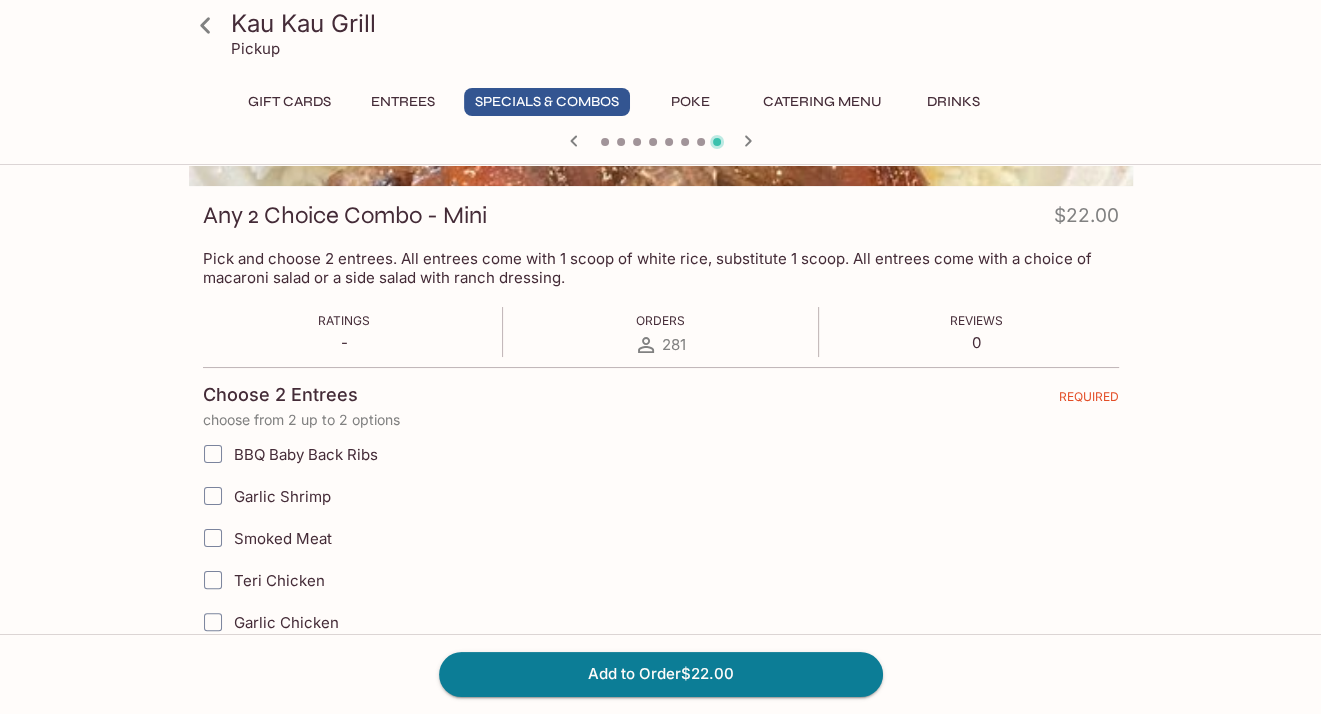 scroll, scrollTop: 452, scrollLeft: 0, axis: vertical 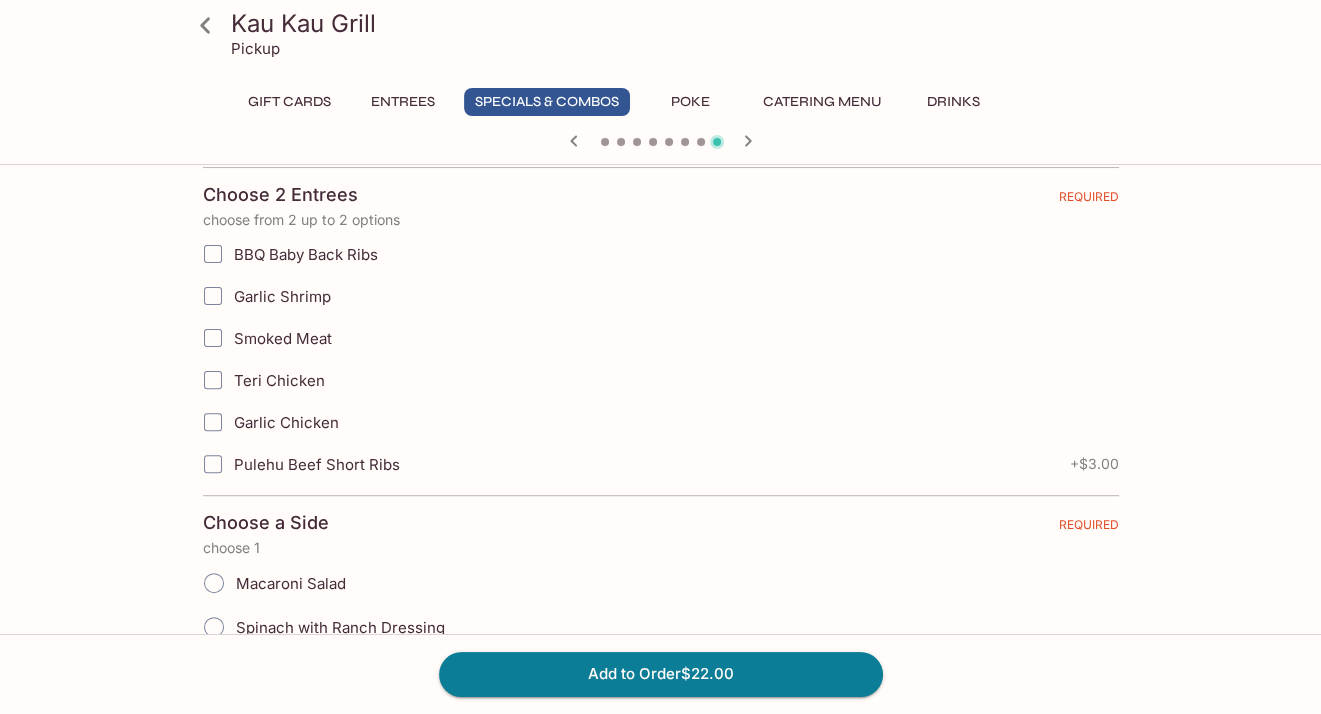 click on "Teri Chicken" at bounding box center [559, 380] 